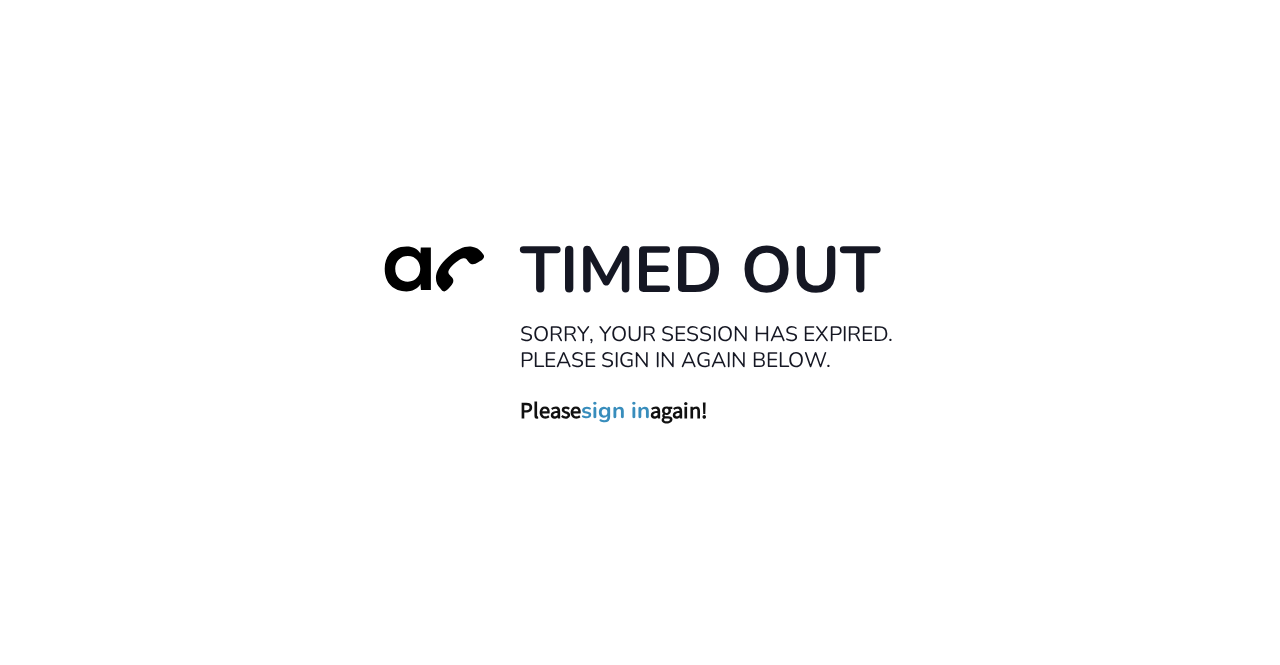 scroll, scrollTop: 0, scrollLeft: 0, axis: both 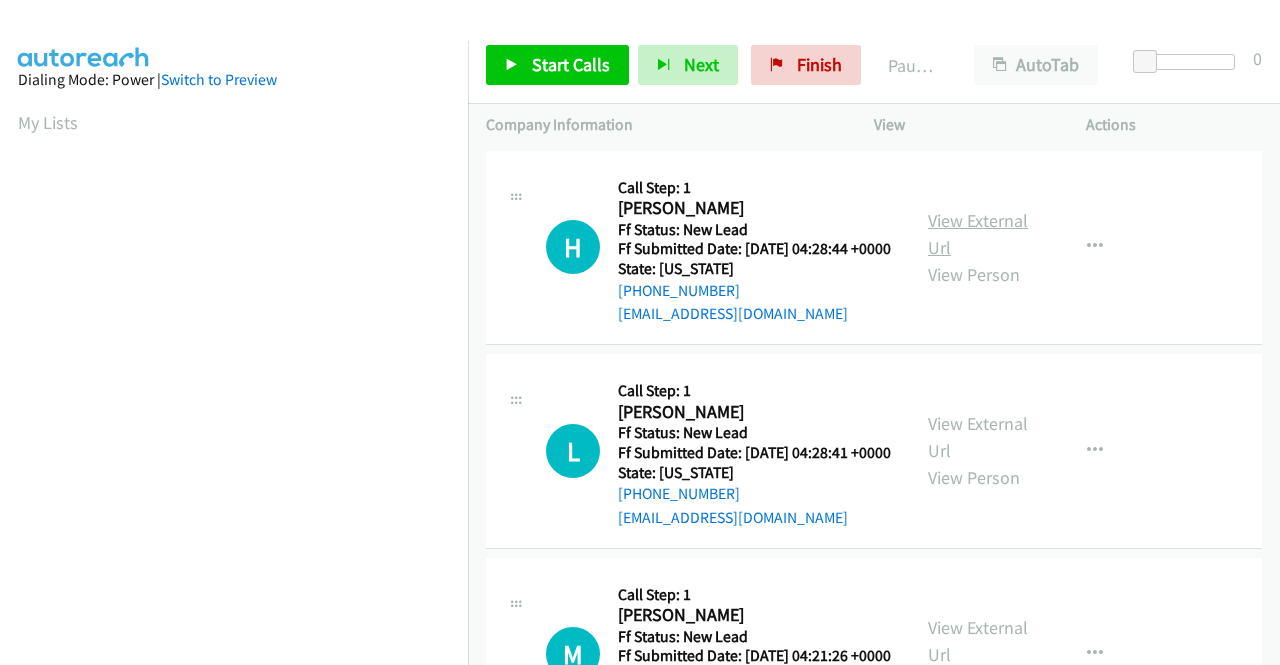 click on "View External Url" at bounding box center (978, 234) 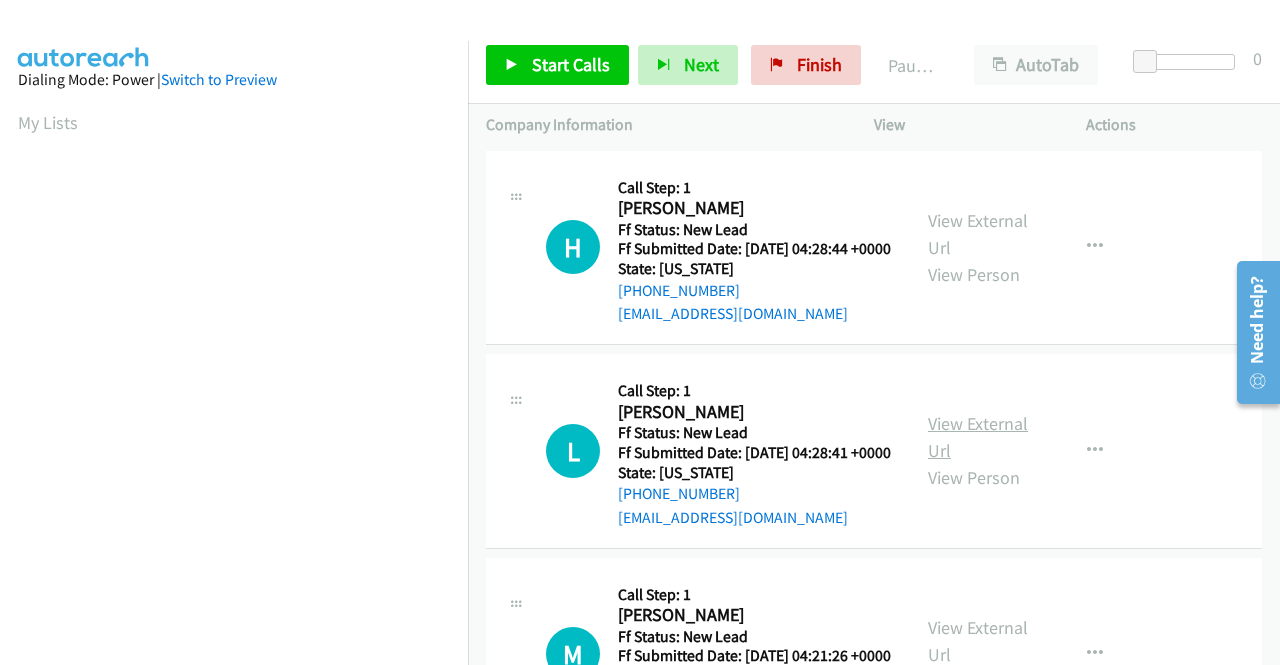 click on "View External Url" at bounding box center [978, 437] 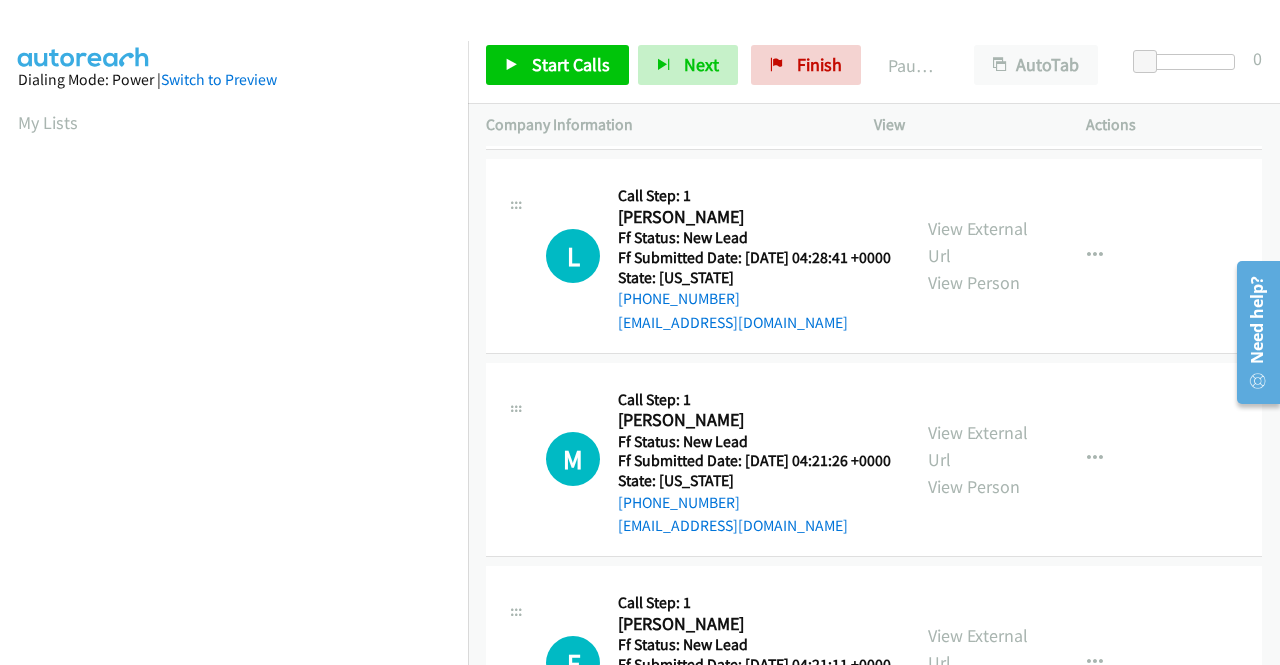 scroll, scrollTop: 200, scrollLeft: 0, axis: vertical 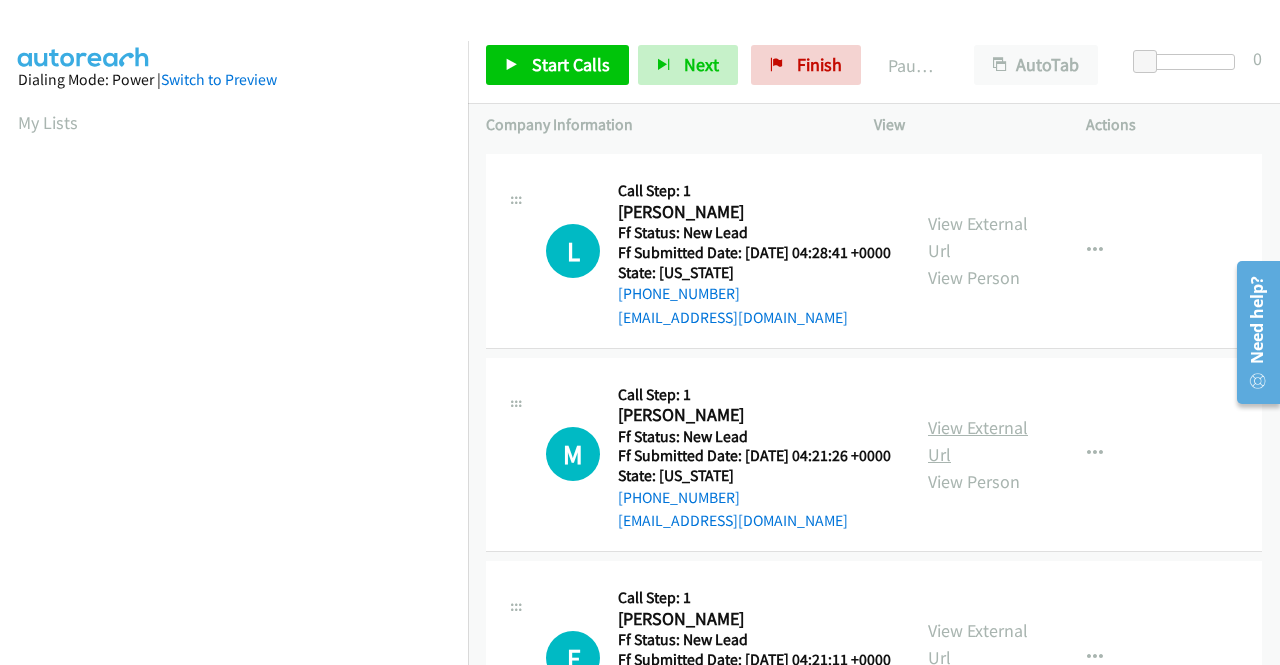 click on "View External Url" at bounding box center (978, 441) 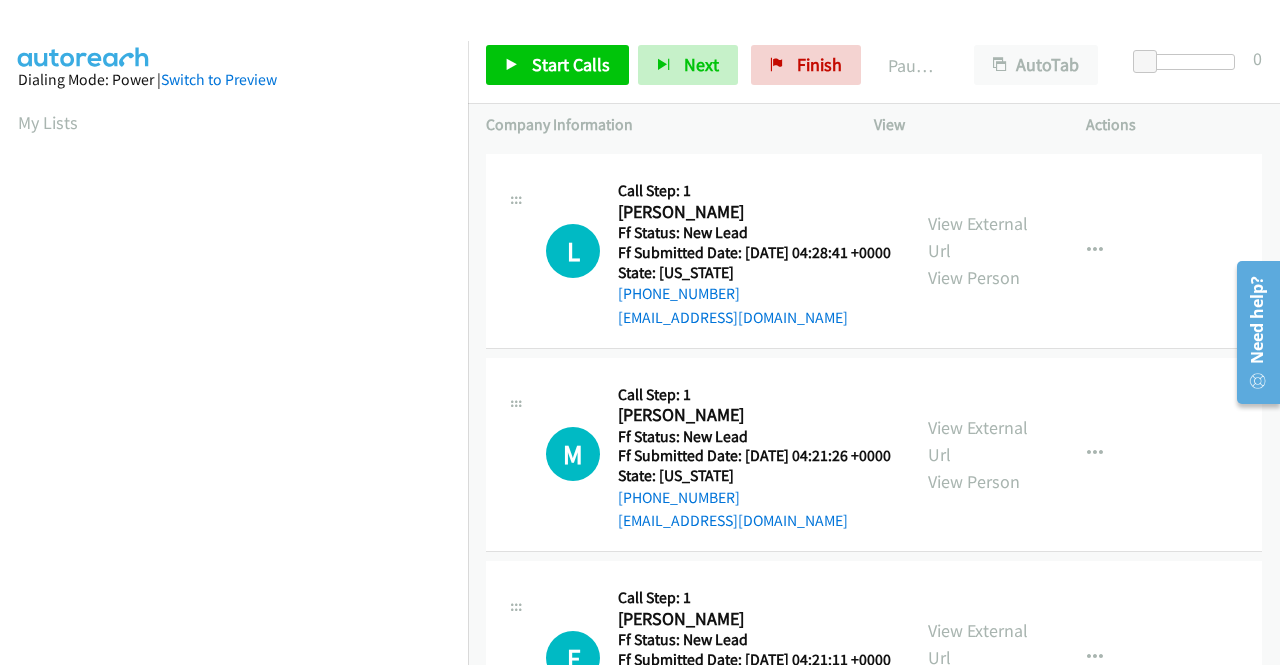 click on "L
Callback Scheduled
Call Step: 1
Lena Cruz
America/New_York
Ff Status: New Lead
Ff Submitted Date: 2025-07-14 04:28:41 +0000
State: Florida
+1 813-405-9614
lenacruzreyes@gmail.com
Call was successful?
View External Url
View Person
View External Url
Email
Schedule/Manage Callback
Skip Call
Add to do not call list" at bounding box center [874, 252] 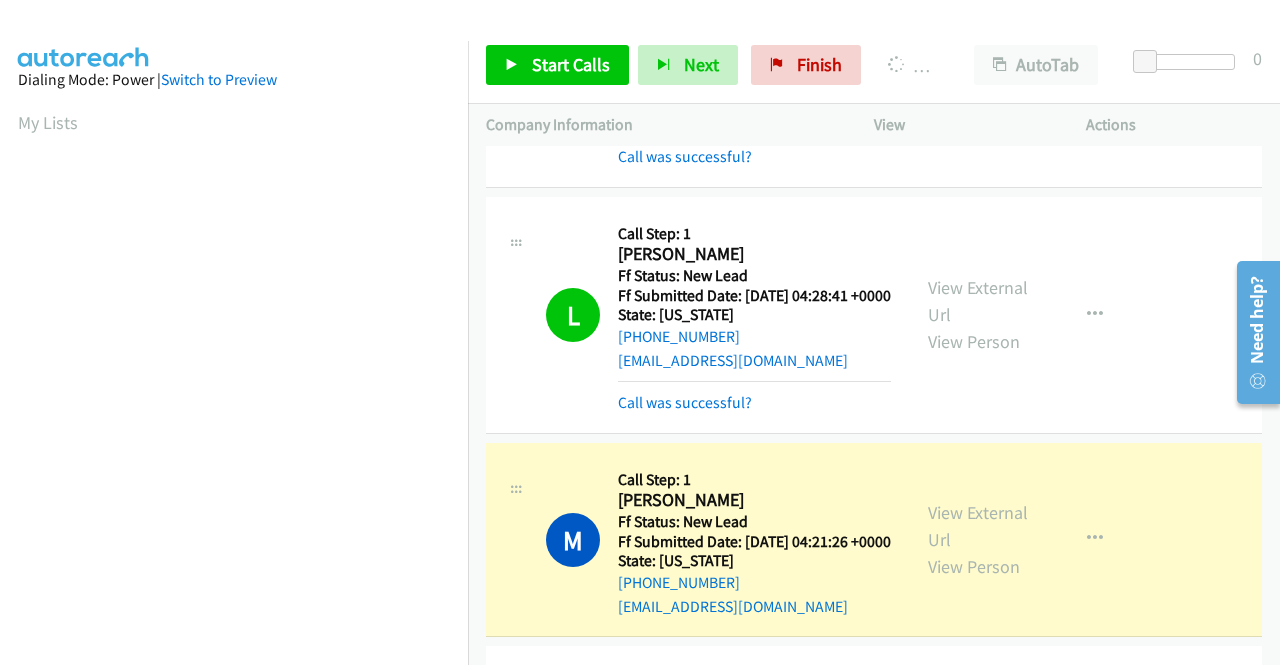 scroll, scrollTop: 456, scrollLeft: 0, axis: vertical 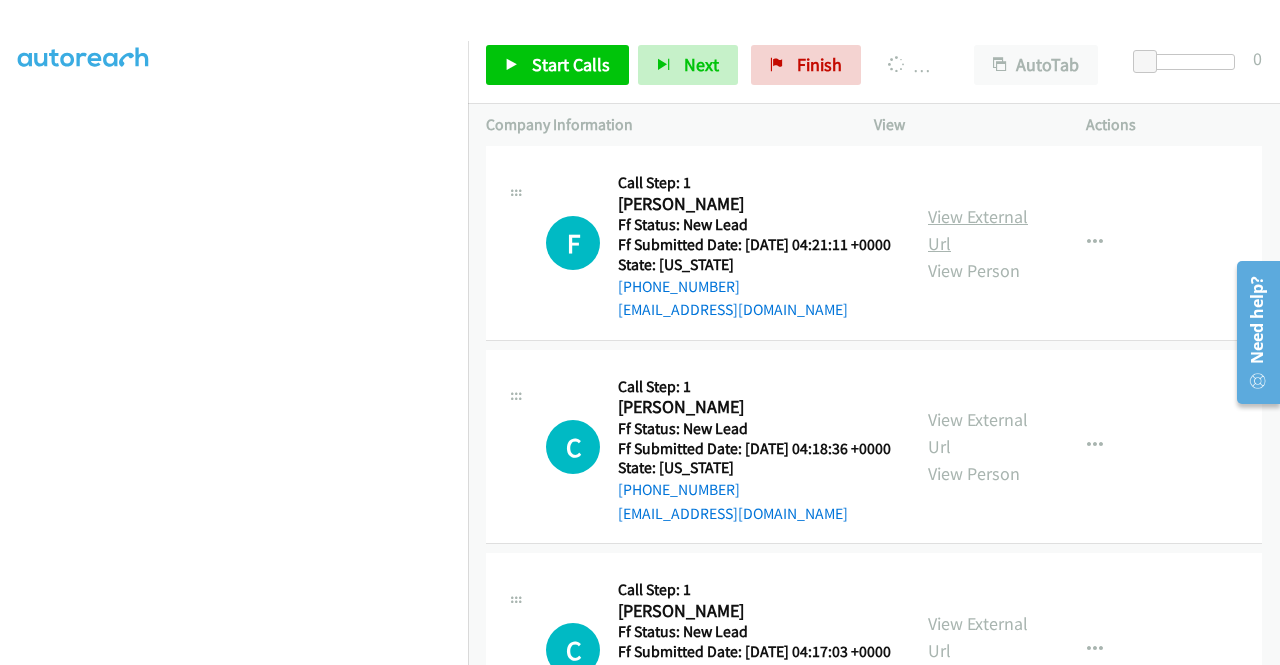 click on "View External Url" at bounding box center [978, 230] 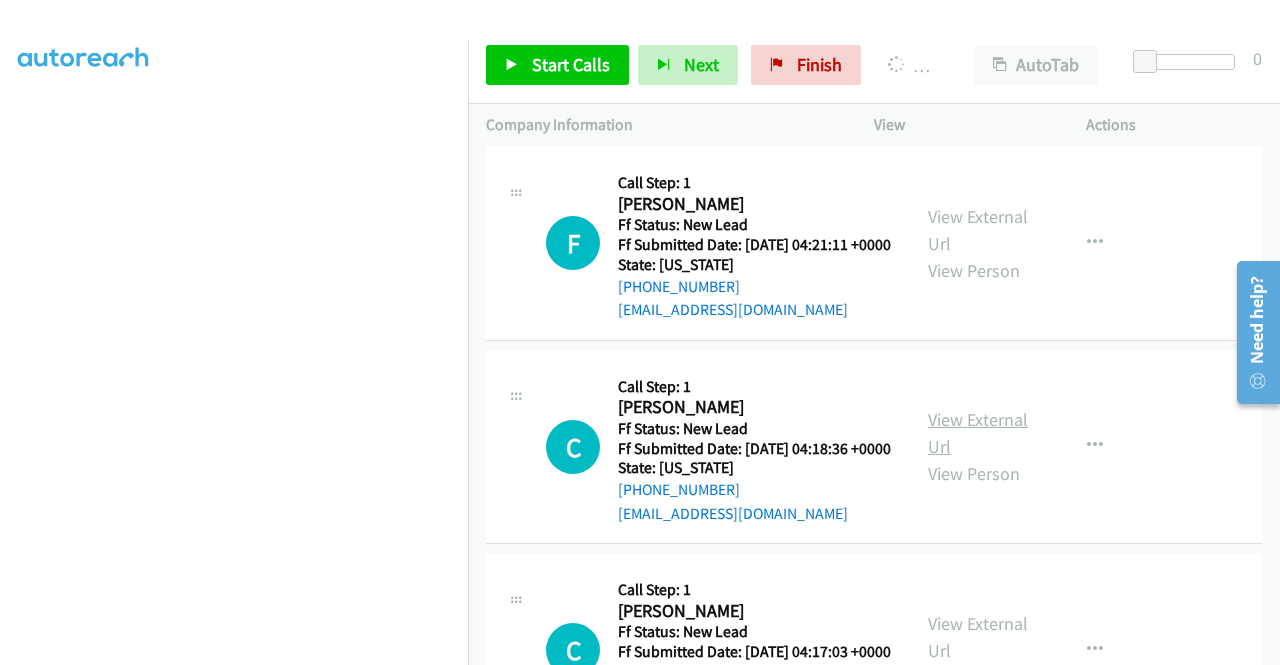 click on "View External Url" at bounding box center (978, 433) 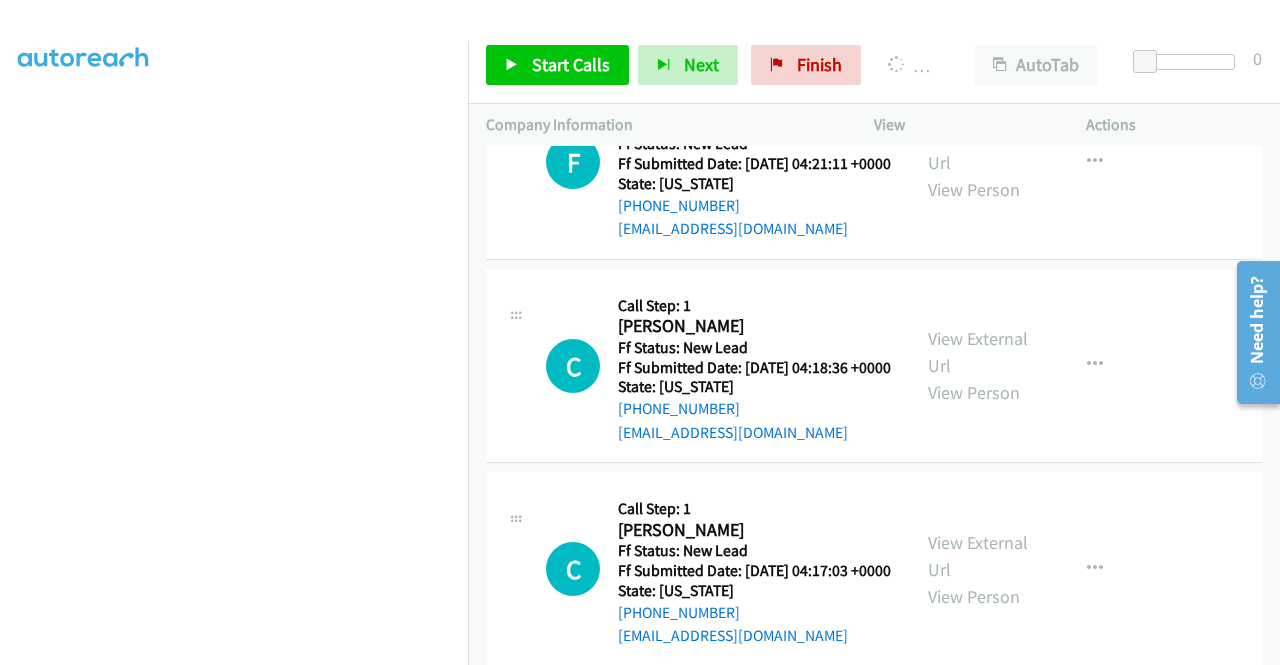 scroll, scrollTop: 900, scrollLeft: 0, axis: vertical 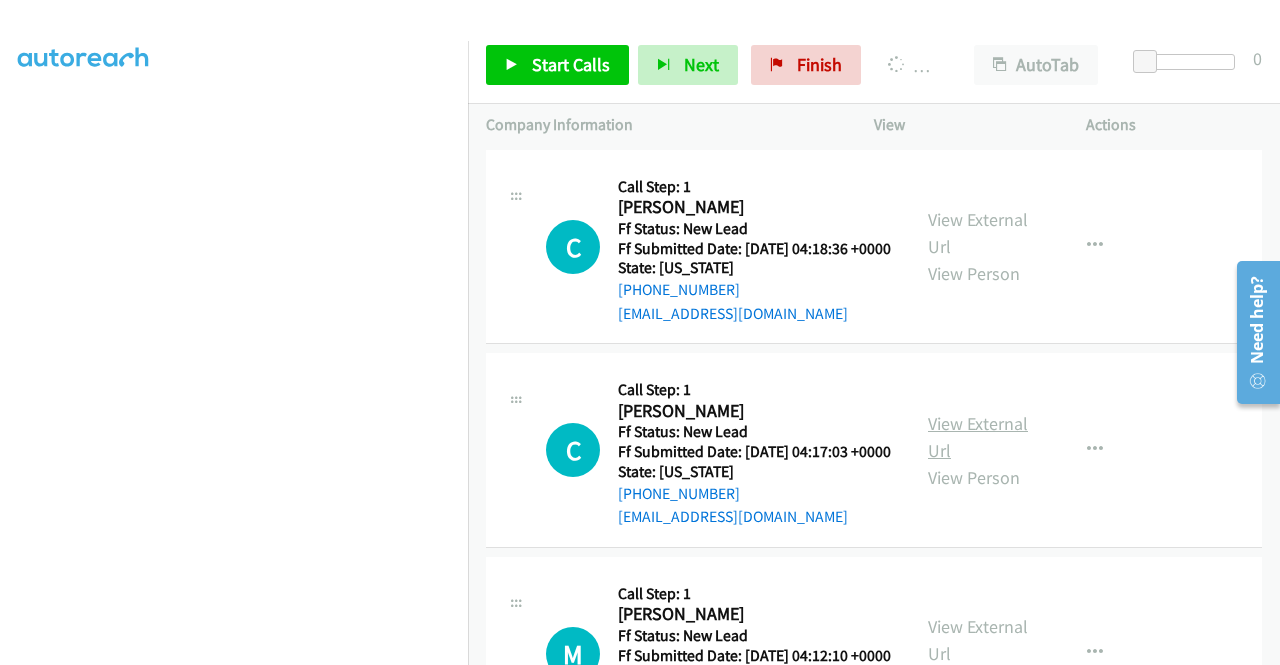 click on "View External Url" at bounding box center (978, 437) 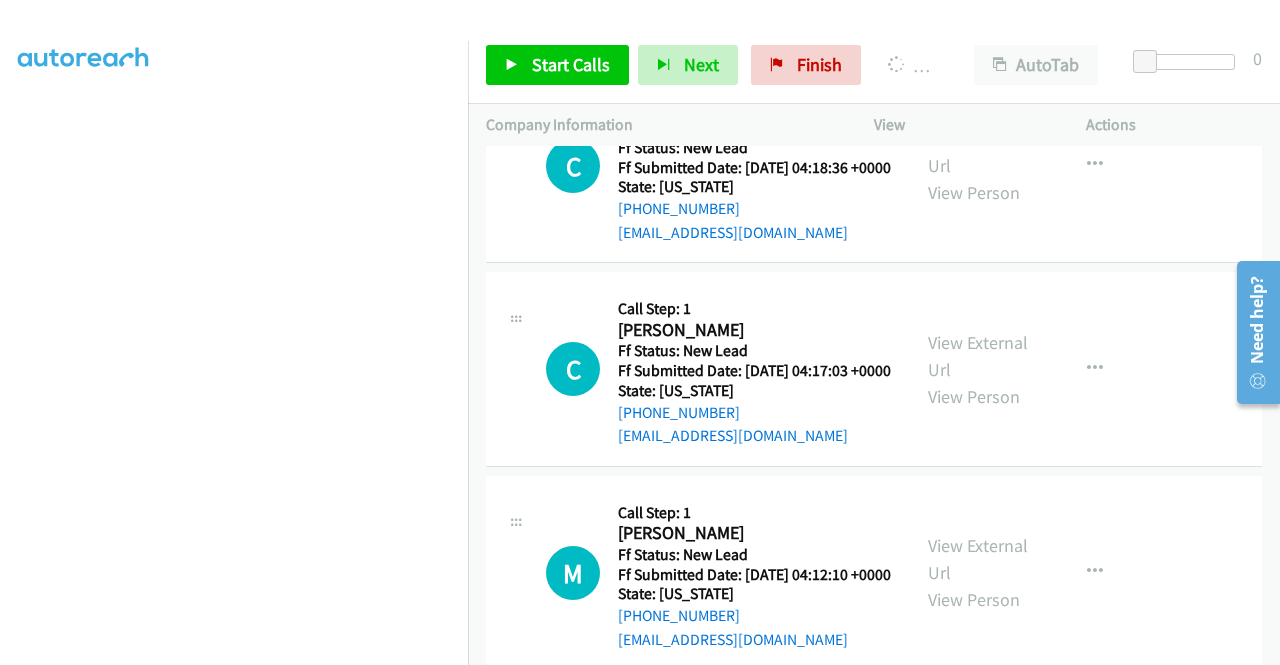 scroll, scrollTop: 1000, scrollLeft: 0, axis: vertical 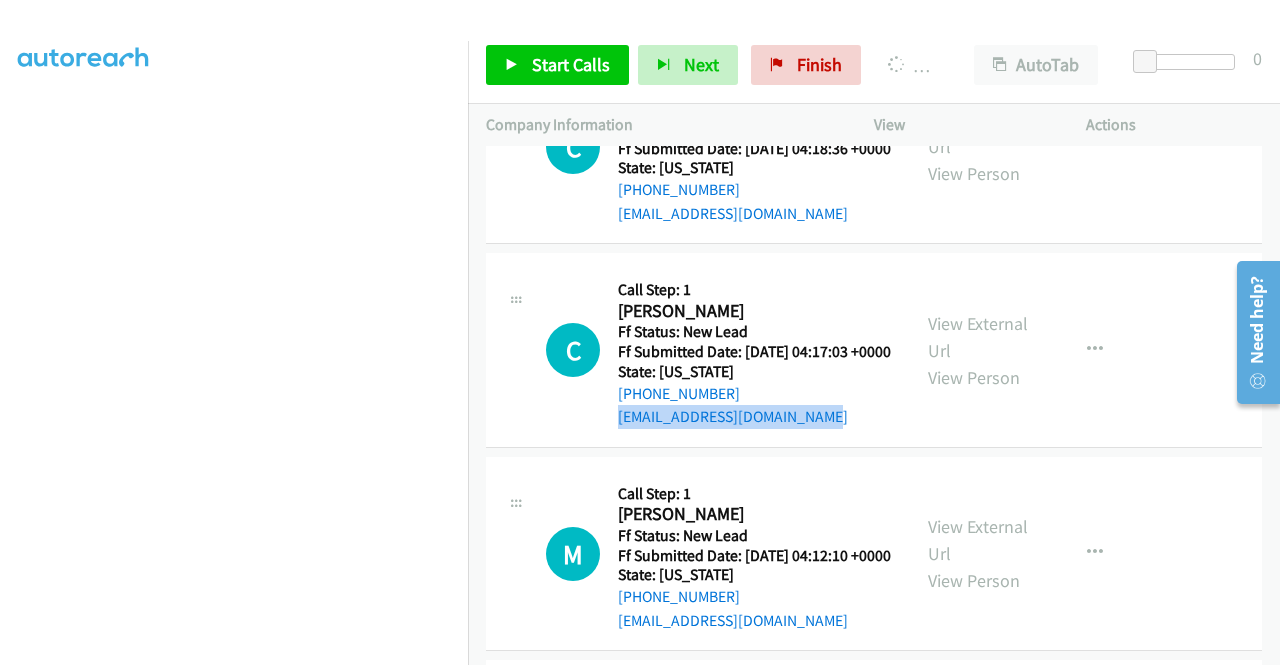 drag, startPoint x: 854, startPoint y: 530, endPoint x: 616, endPoint y: 528, distance: 238.0084 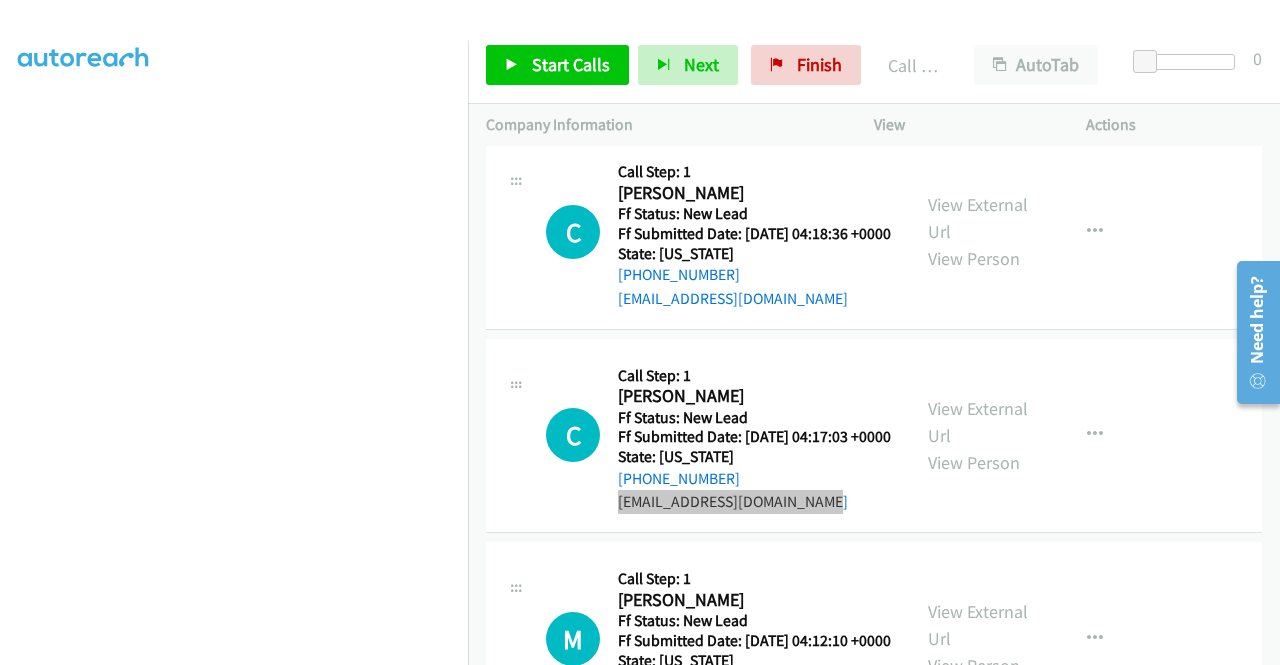 scroll, scrollTop: 456, scrollLeft: 0, axis: vertical 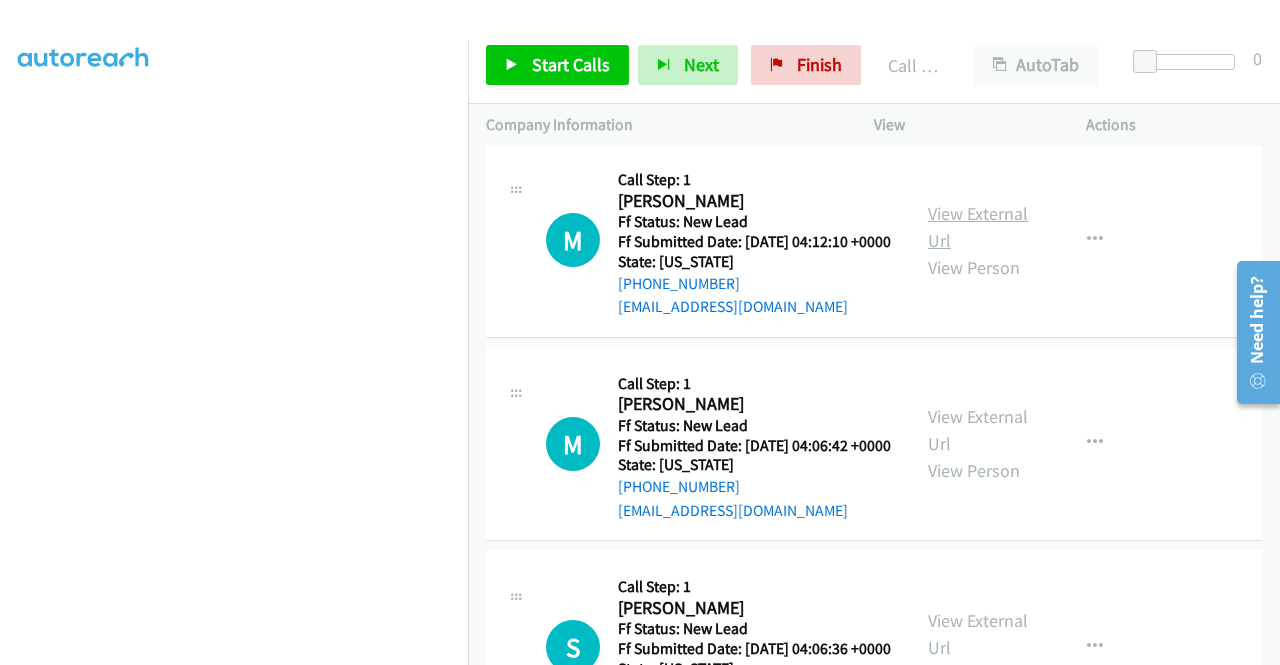 click on "View External Url" at bounding box center [978, 227] 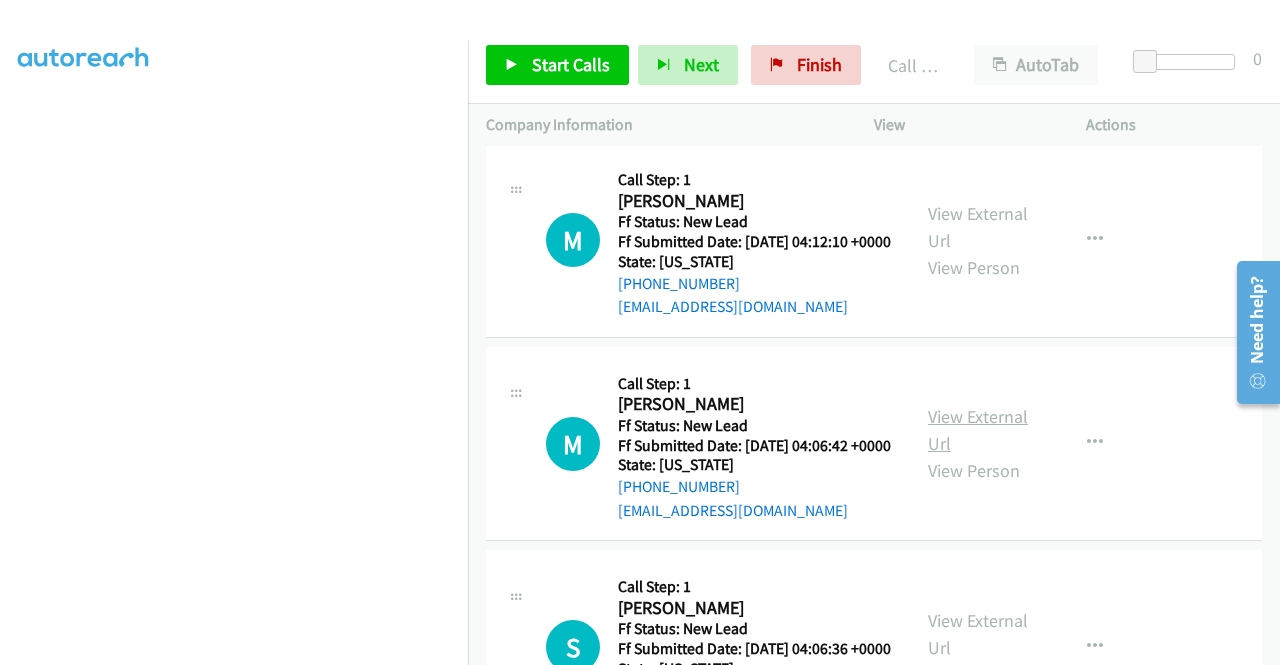 click on "View External Url" at bounding box center [978, 430] 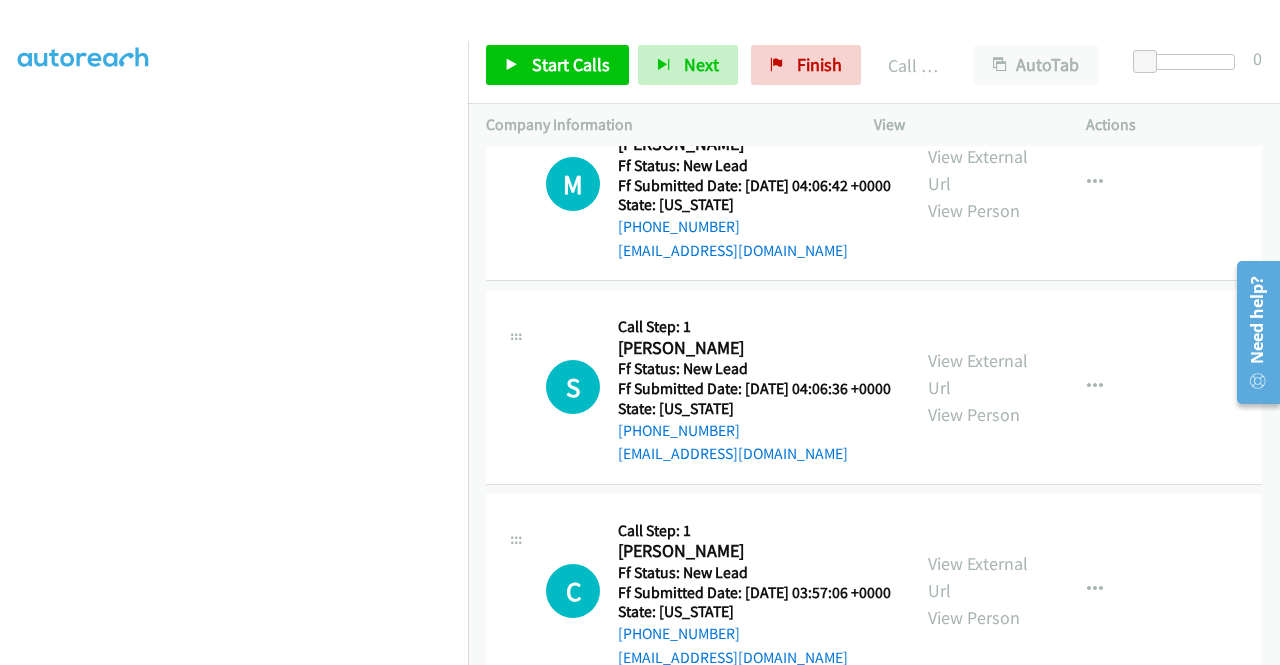scroll, scrollTop: 1784, scrollLeft: 0, axis: vertical 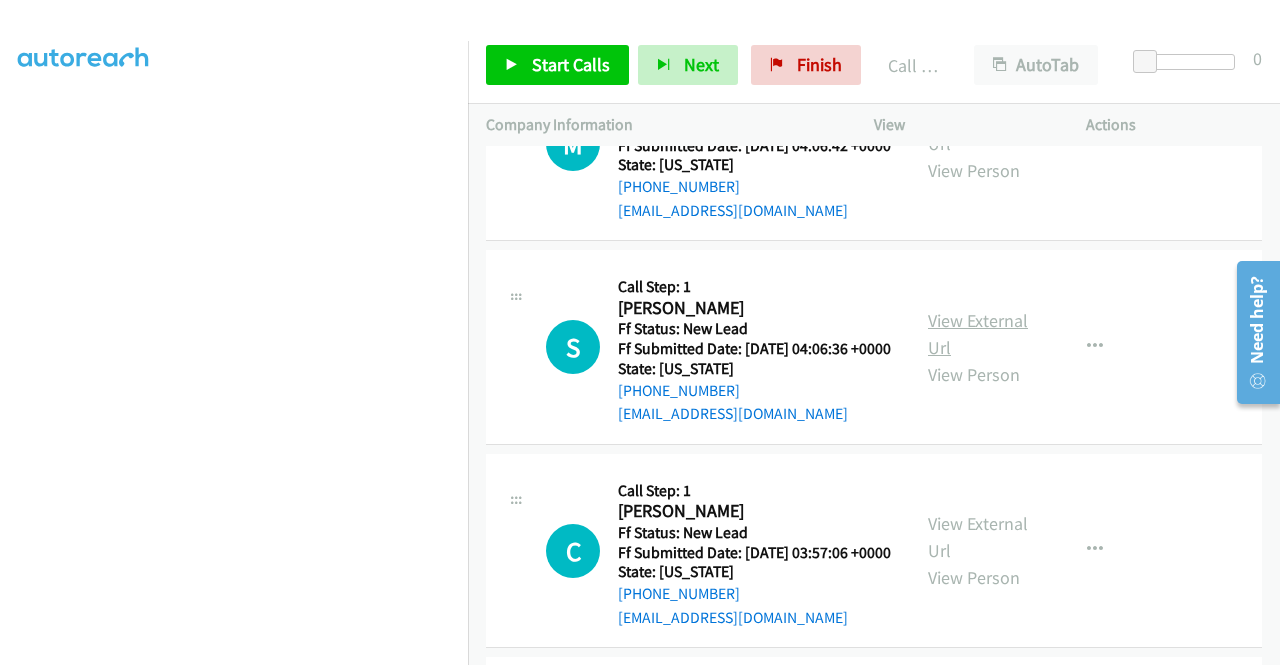 click on "View External Url" at bounding box center [978, 334] 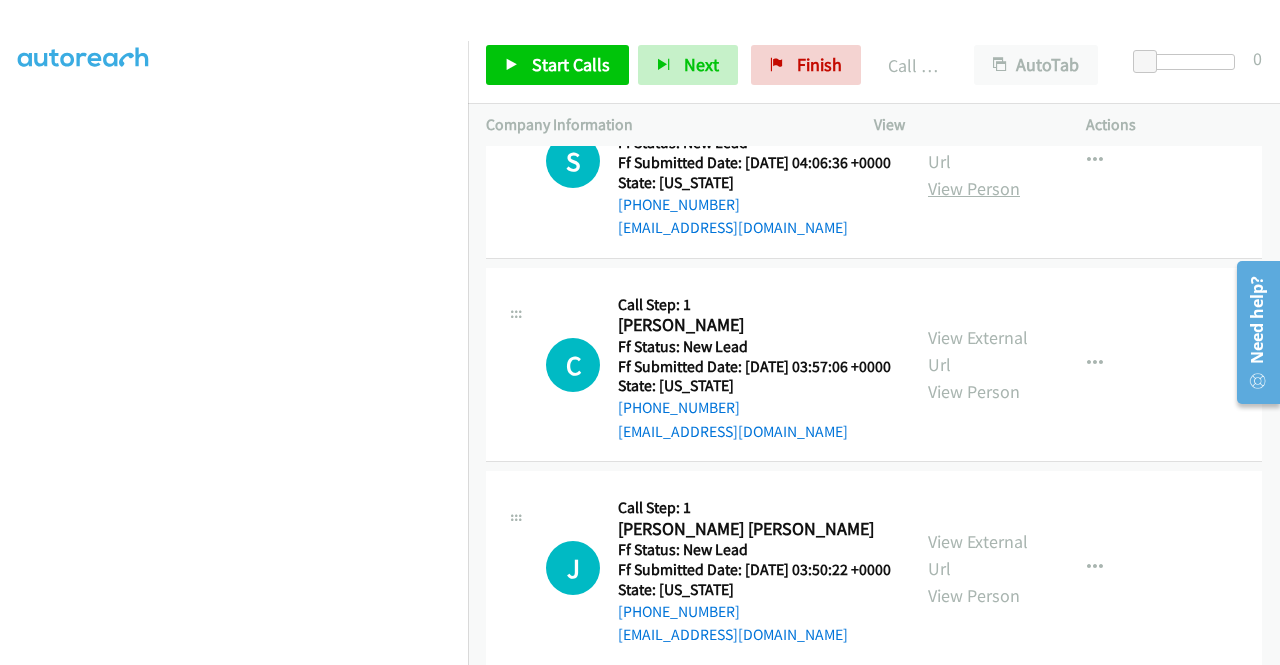 scroll, scrollTop: 1984, scrollLeft: 0, axis: vertical 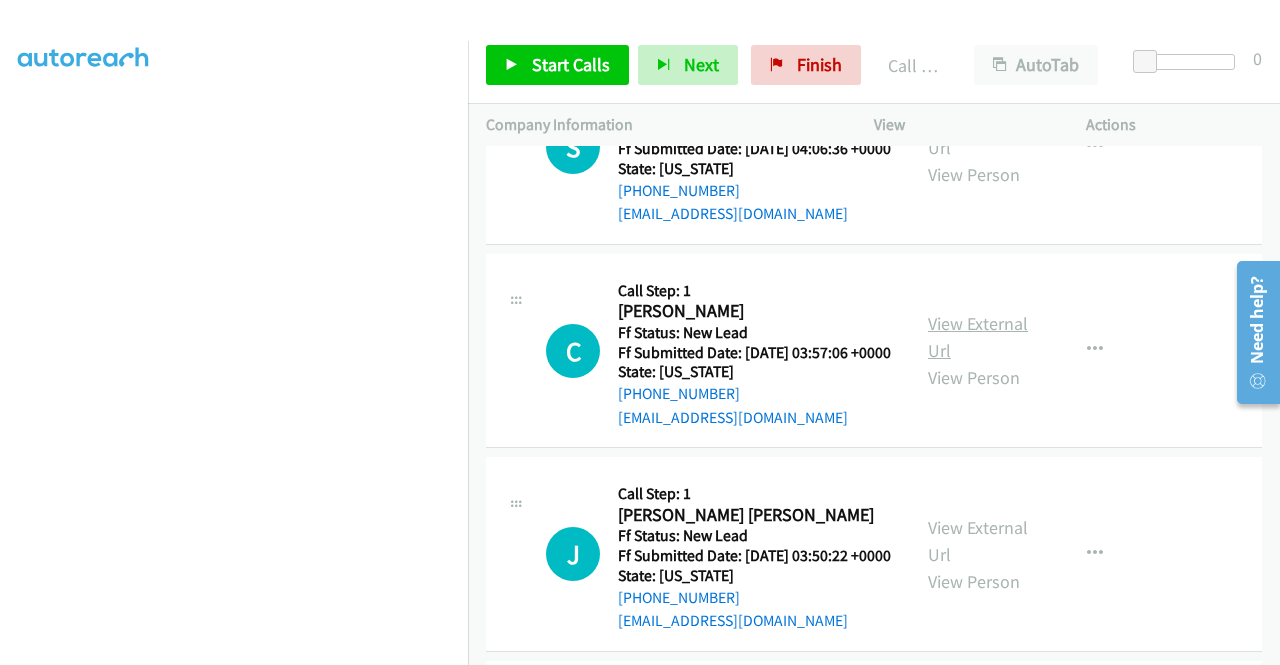 click on "View External Url" at bounding box center [978, 337] 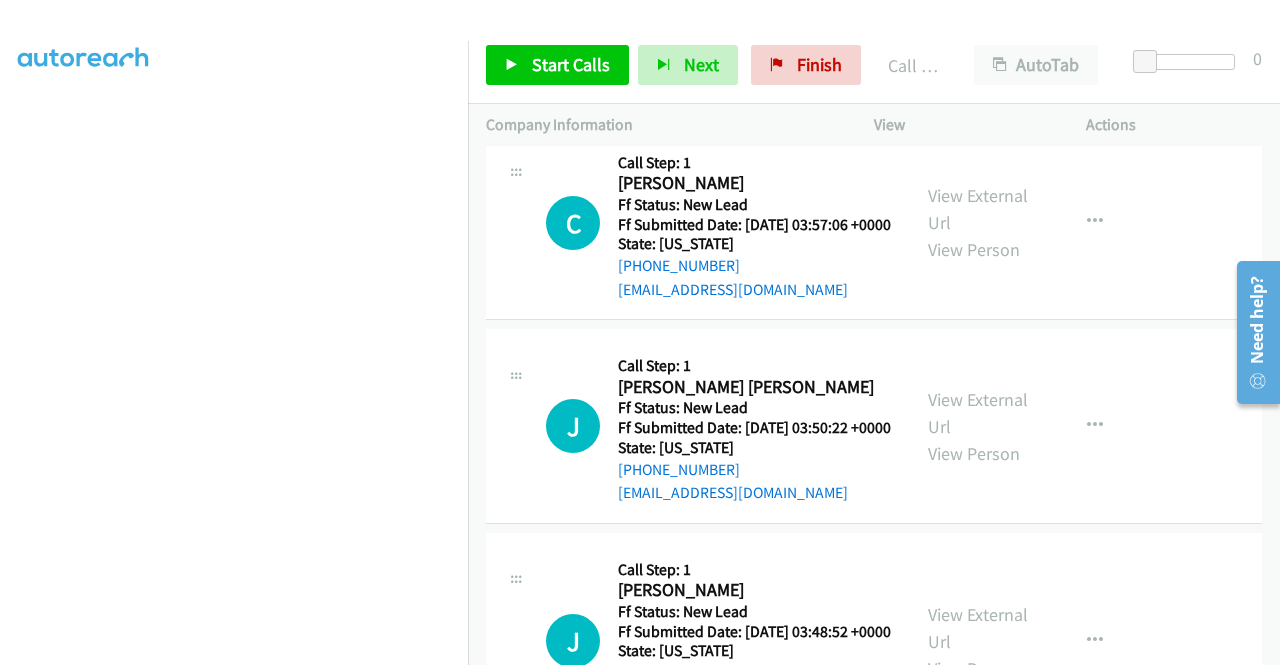 scroll, scrollTop: 2184, scrollLeft: 0, axis: vertical 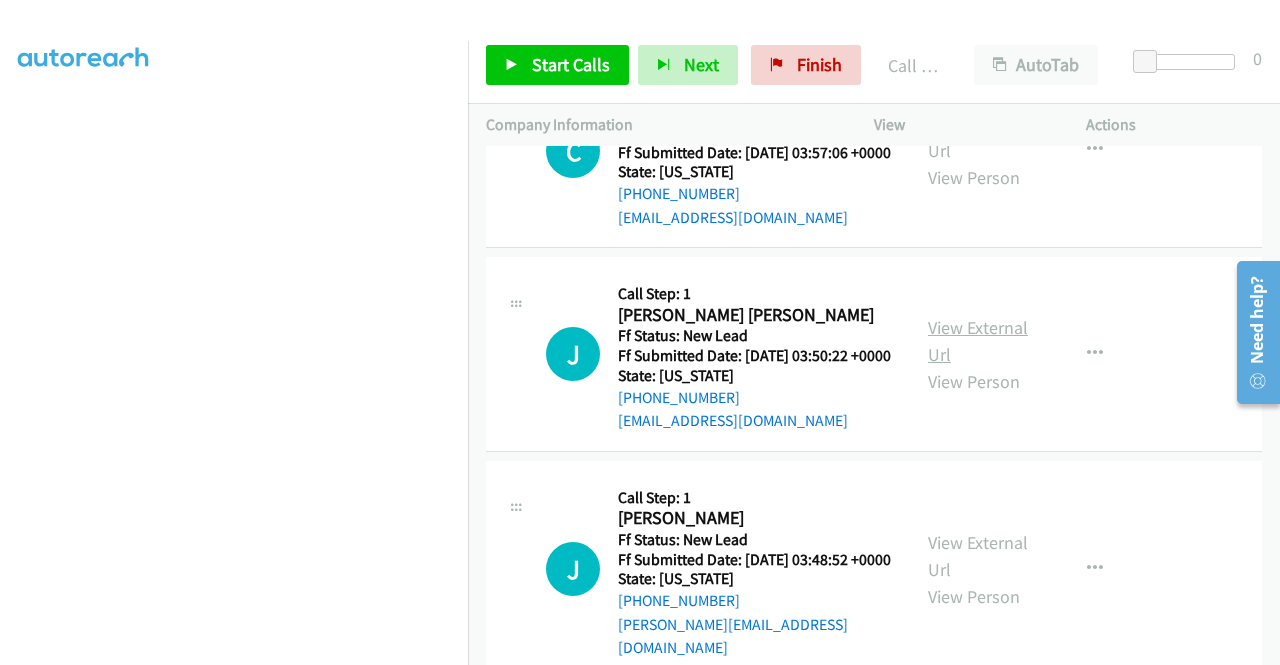 click on "View External Url" at bounding box center [978, 341] 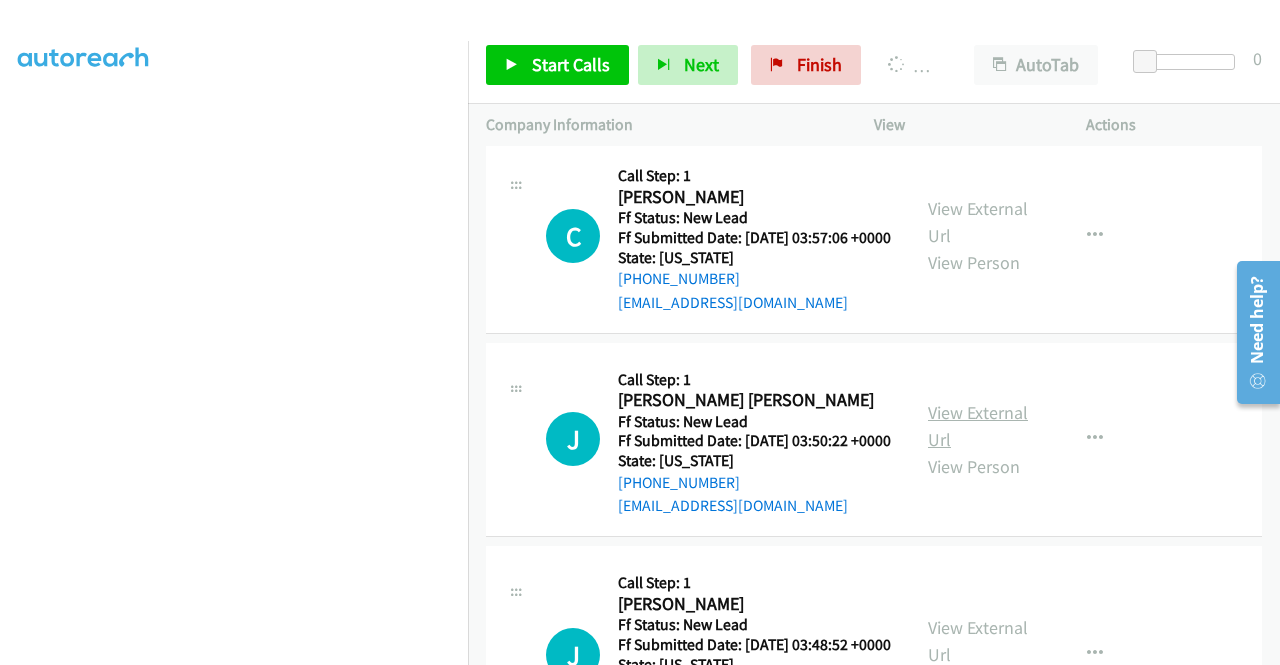 scroll, scrollTop: 456, scrollLeft: 0, axis: vertical 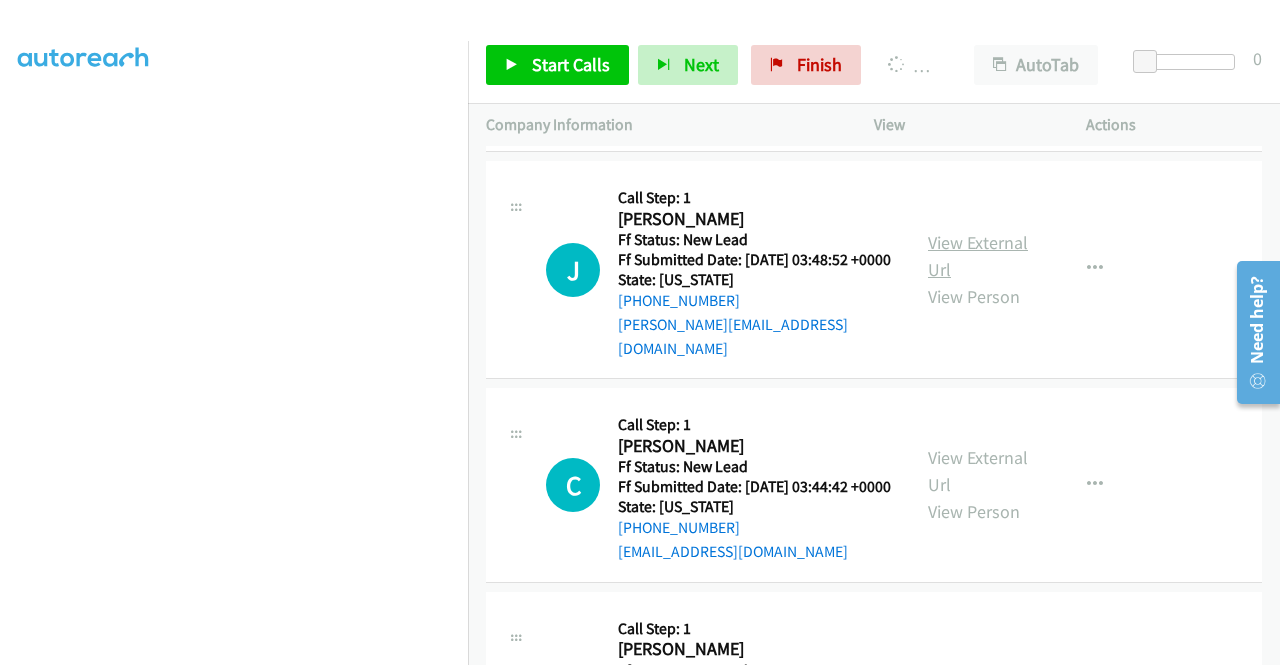 click on "View External Url" at bounding box center [978, 256] 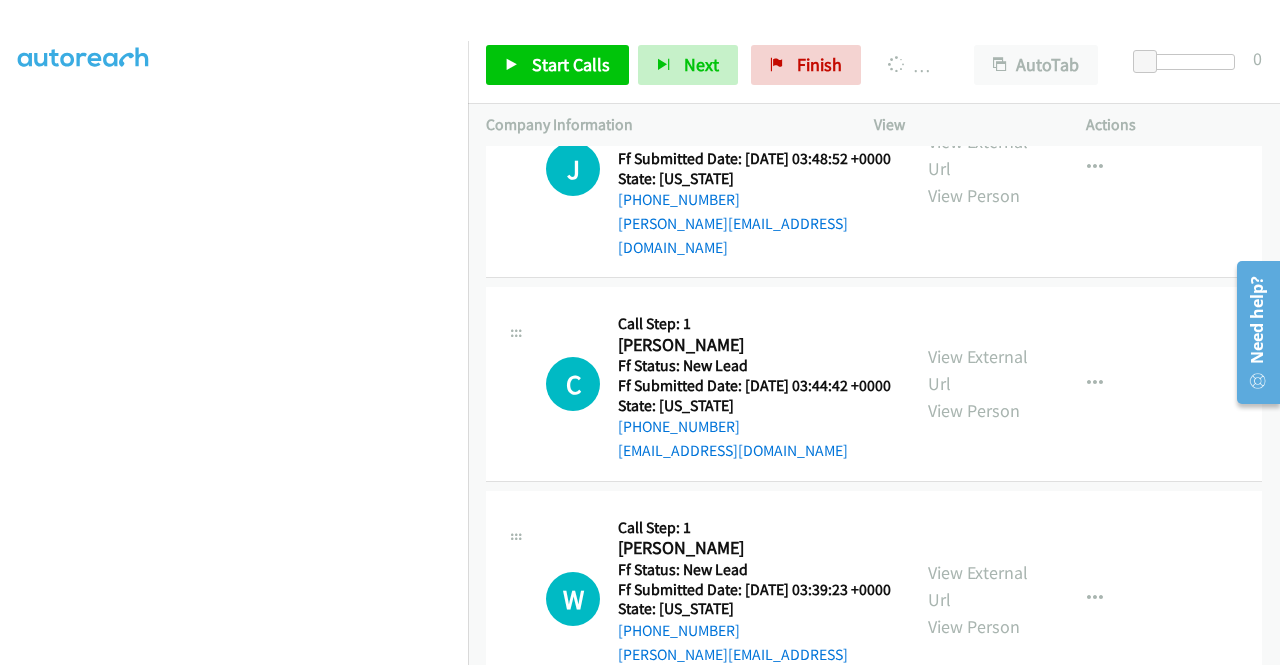 scroll, scrollTop: 2769, scrollLeft: 0, axis: vertical 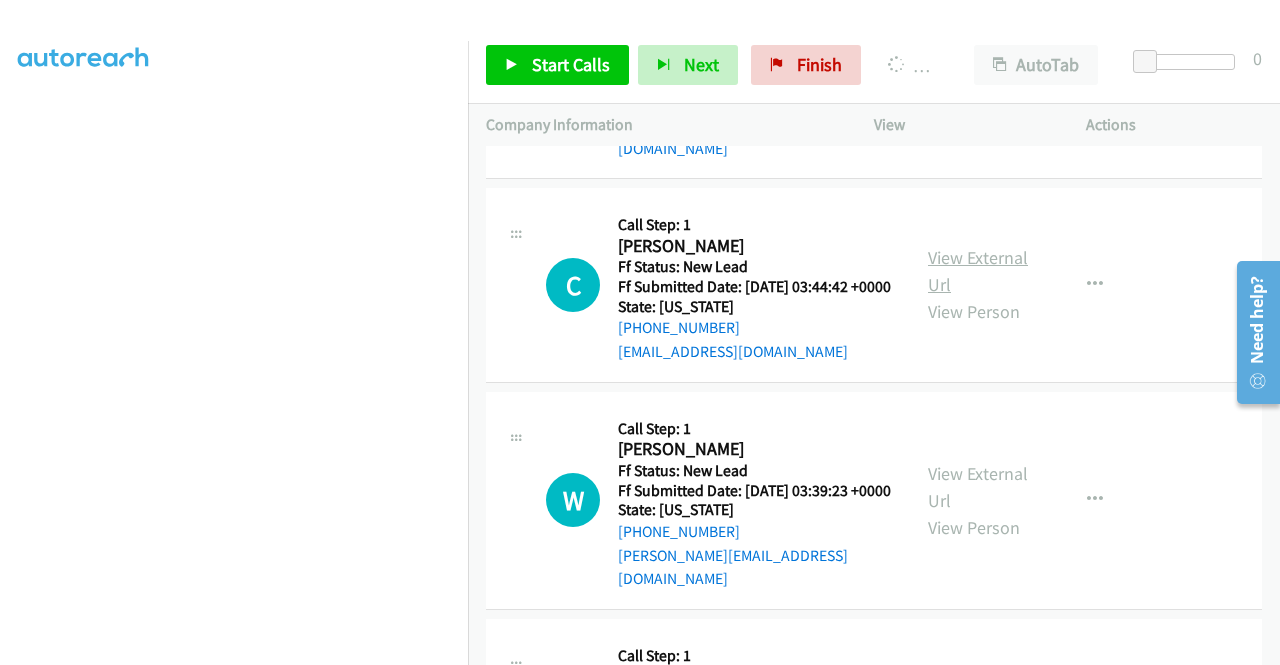 click on "View External Url" at bounding box center [978, 271] 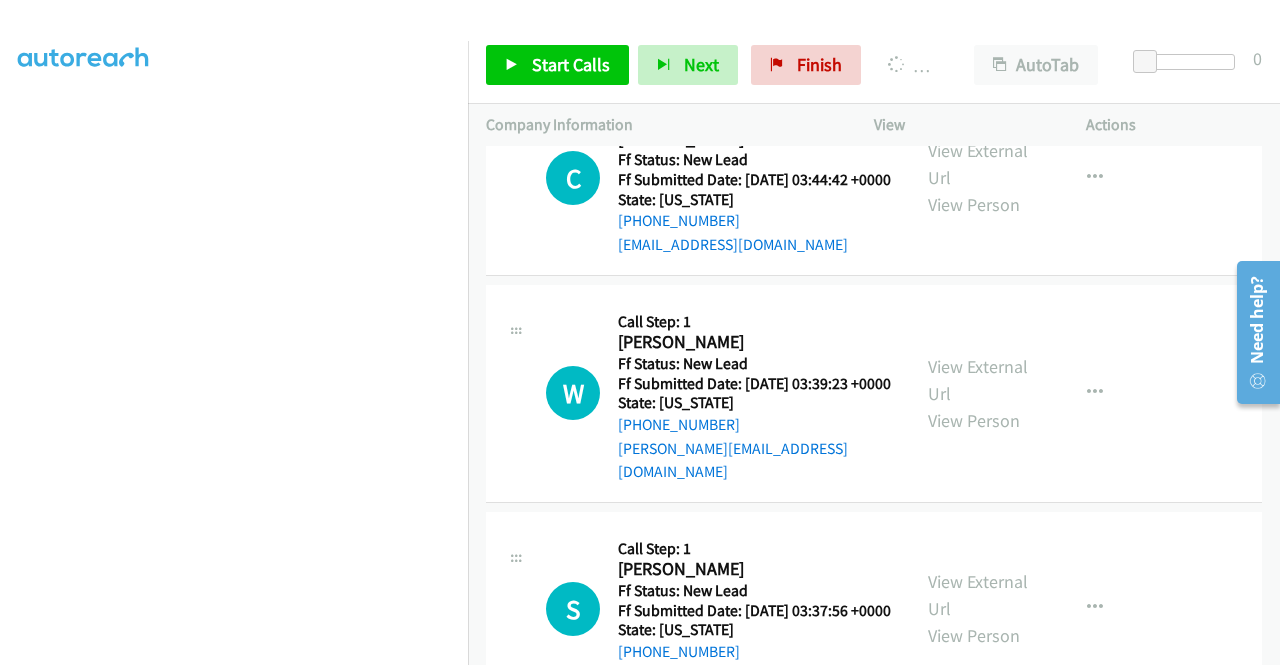 scroll, scrollTop: 2969, scrollLeft: 0, axis: vertical 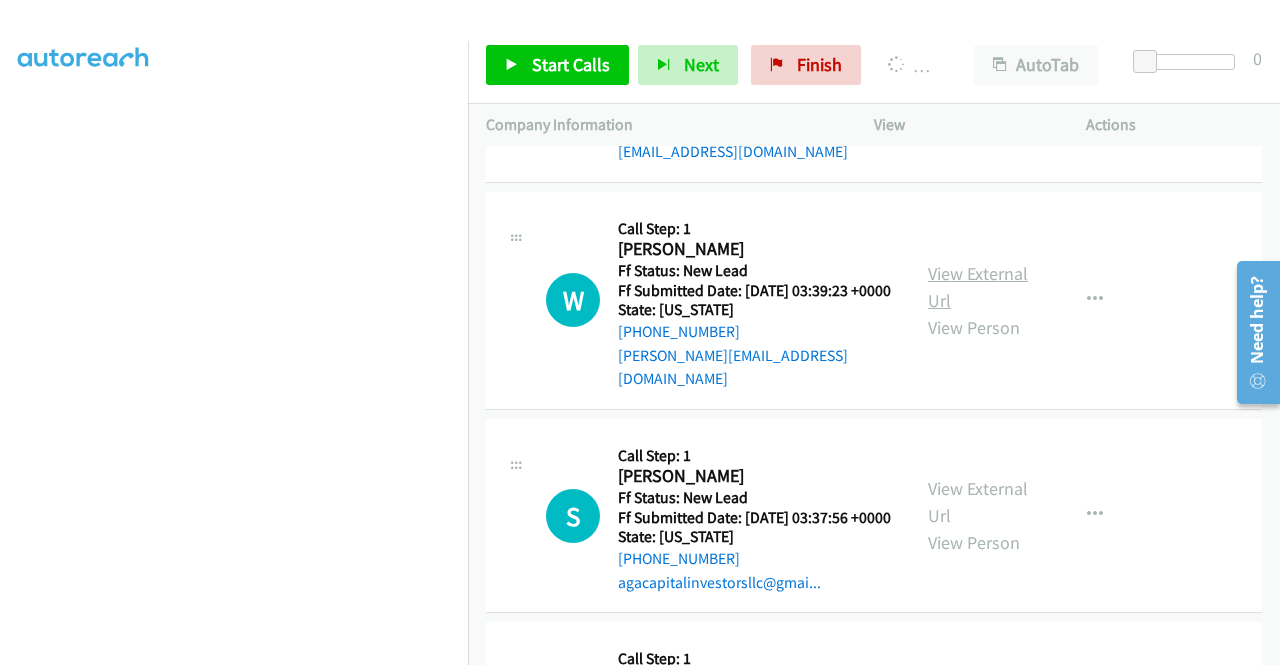 click on "View External Url" at bounding box center (978, 287) 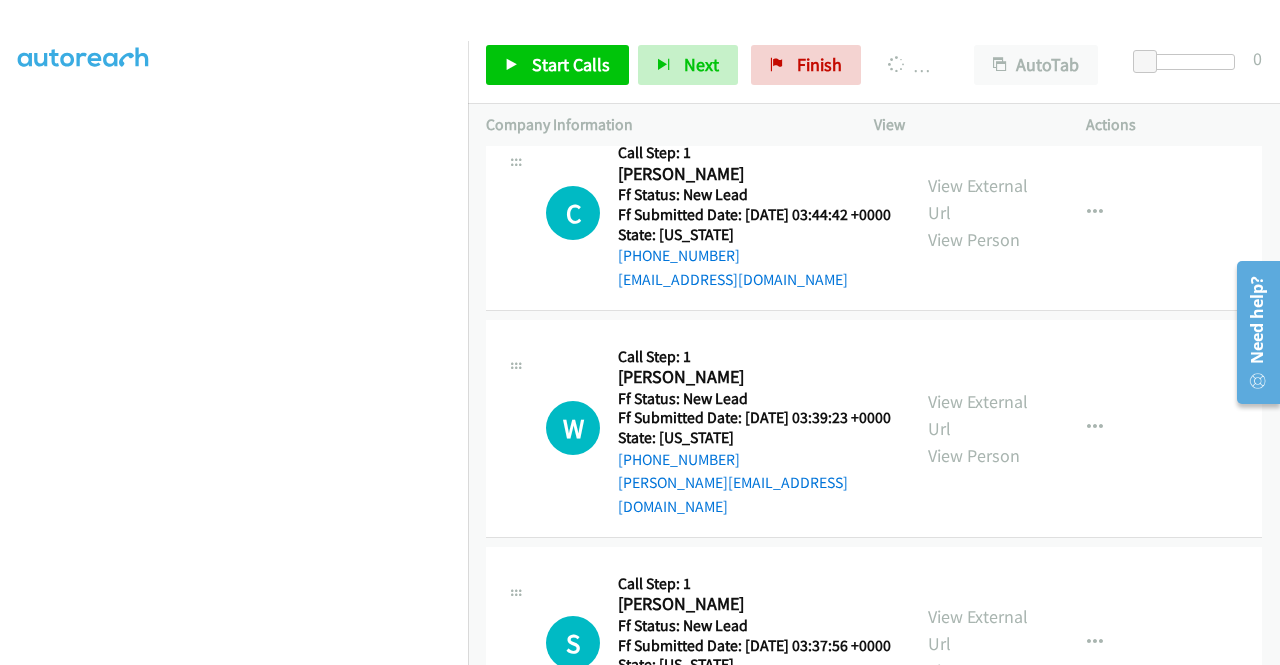 scroll, scrollTop: 456, scrollLeft: 0, axis: vertical 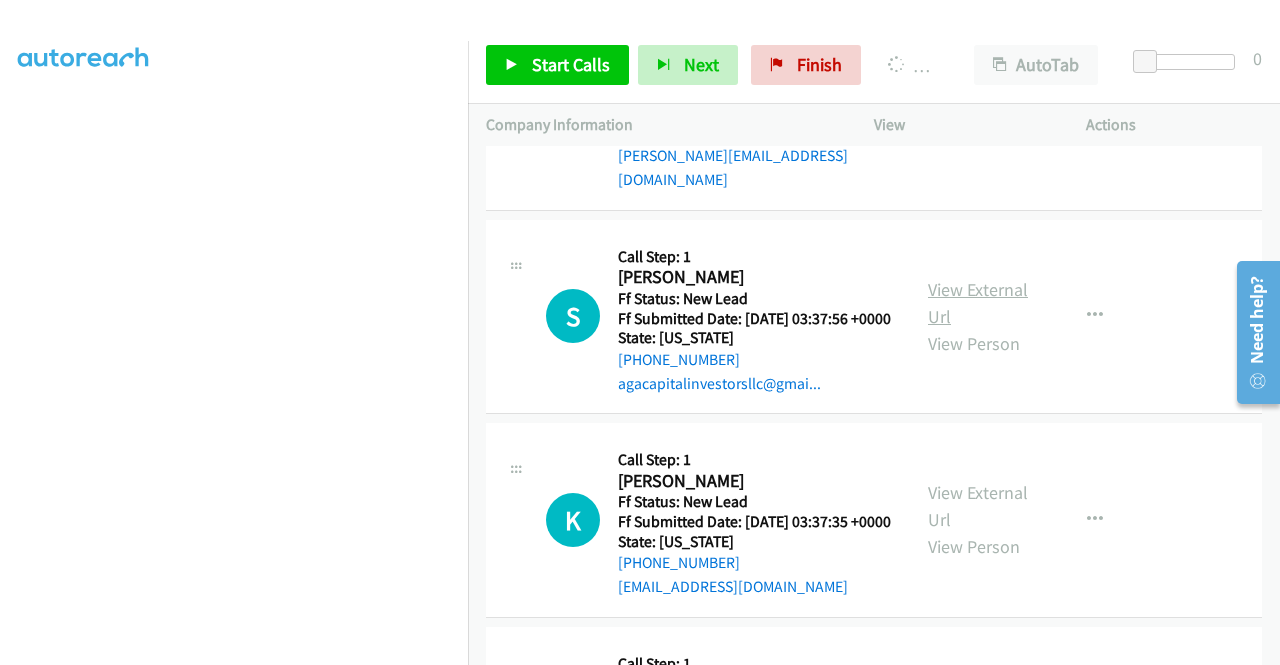 click on "View External Url" at bounding box center (978, 303) 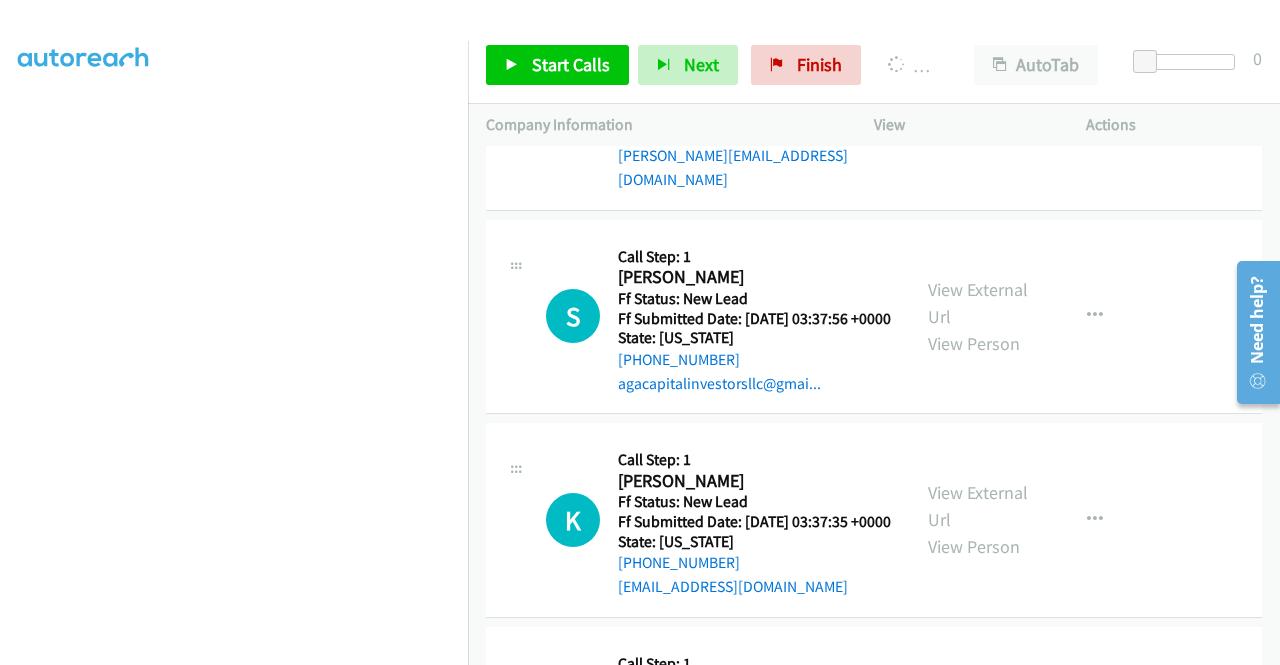 scroll, scrollTop: 3496, scrollLeft: 0, axis: vertical 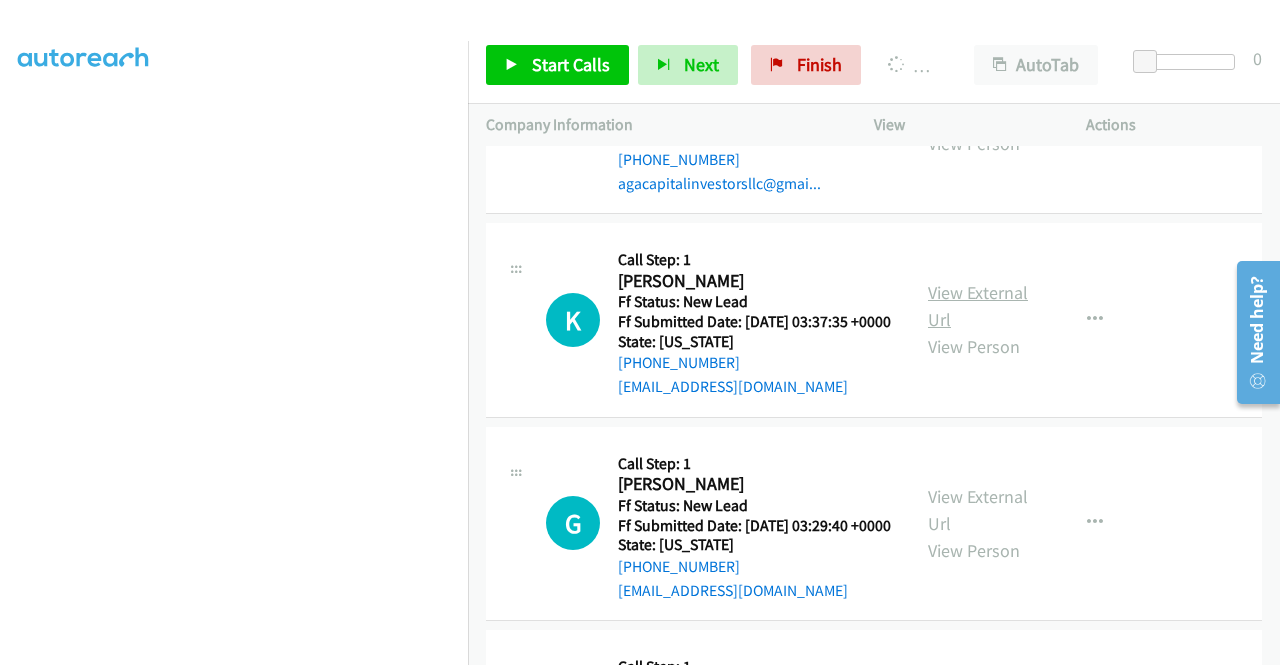 click on "View External Url" at bounding box center [978, 306] 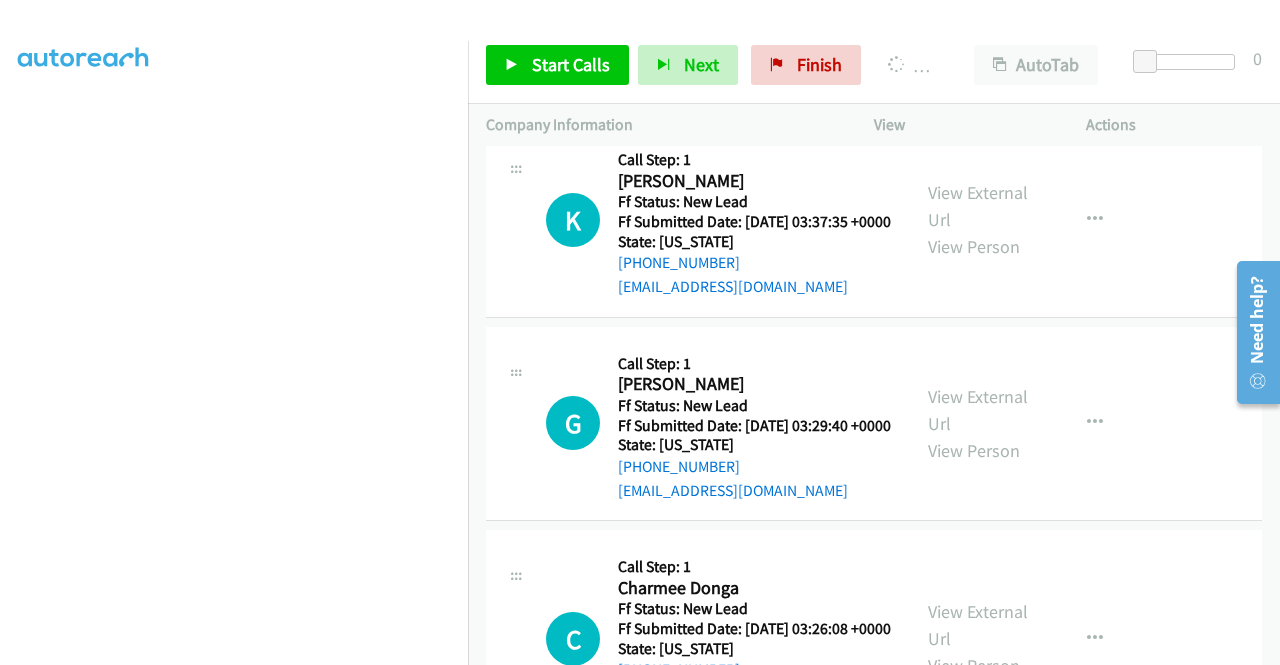 scroll, scrollTop: 3696, scrollLeft: 0, axis: vertical 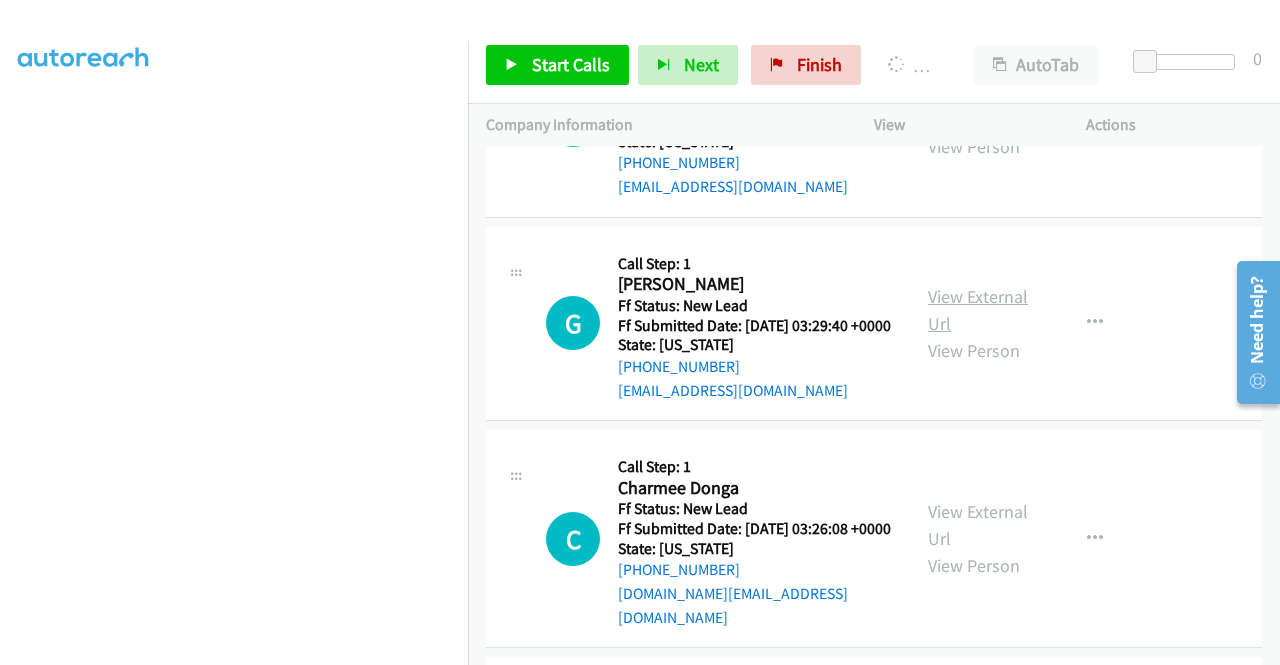 click on "View External Url" at bounding box center [978, 310] 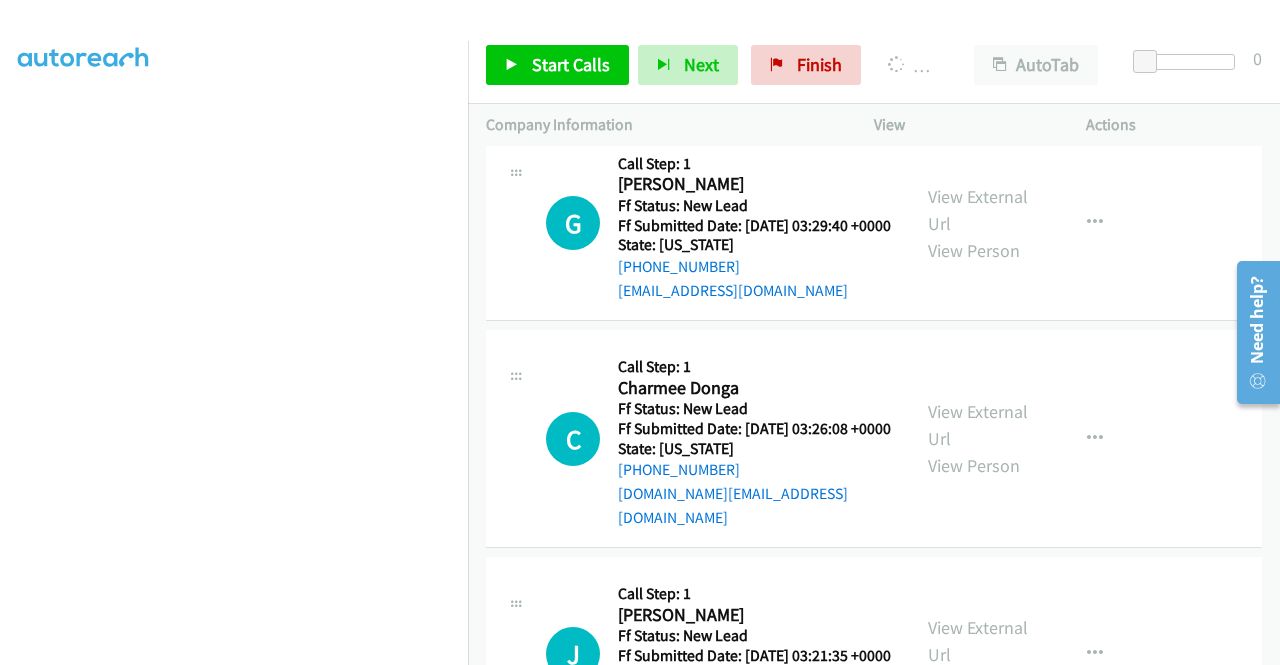 scroll, scrollTop: 3896, scrollLeft: 0, axis: vertical 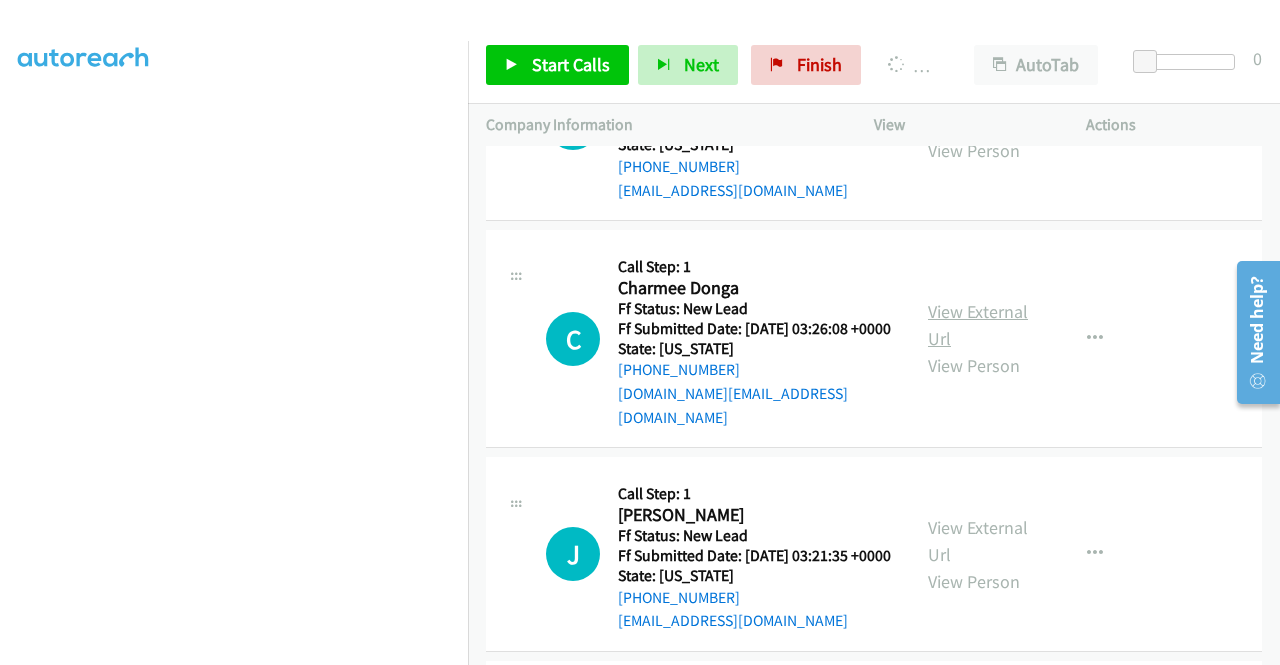 click on "View External Url" at bounding box center (978, 325) 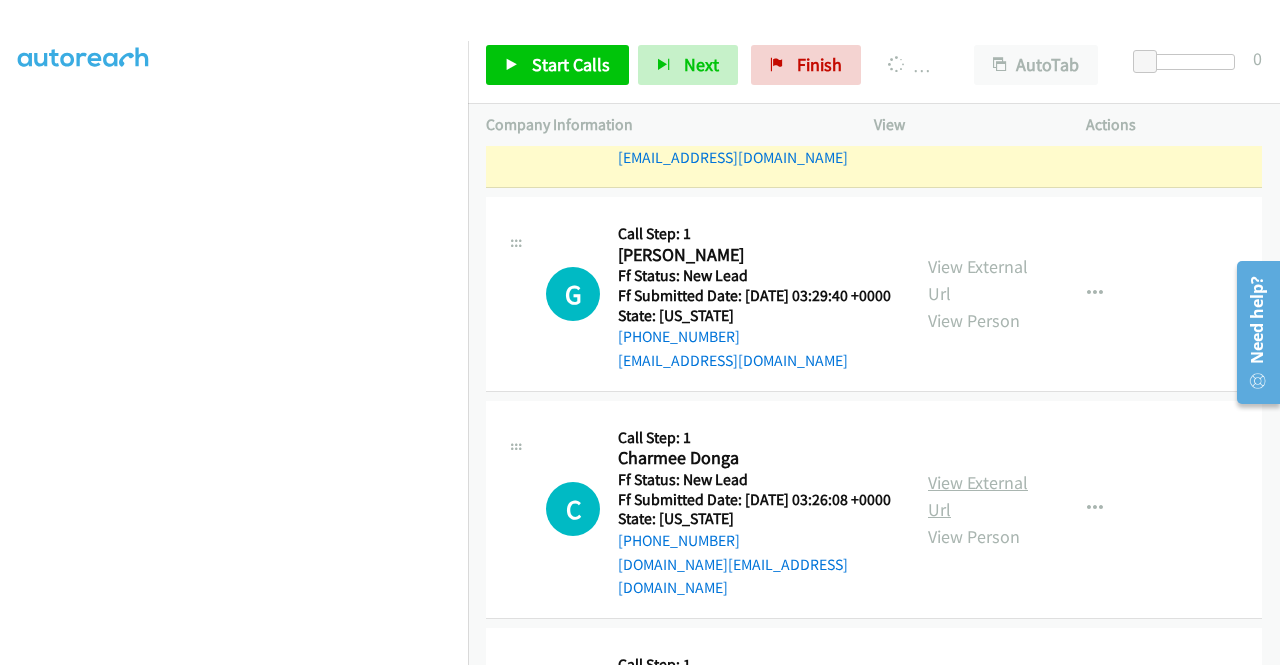 scroll, scrollTop: 456, scrollLeft: 0, axis: vertical 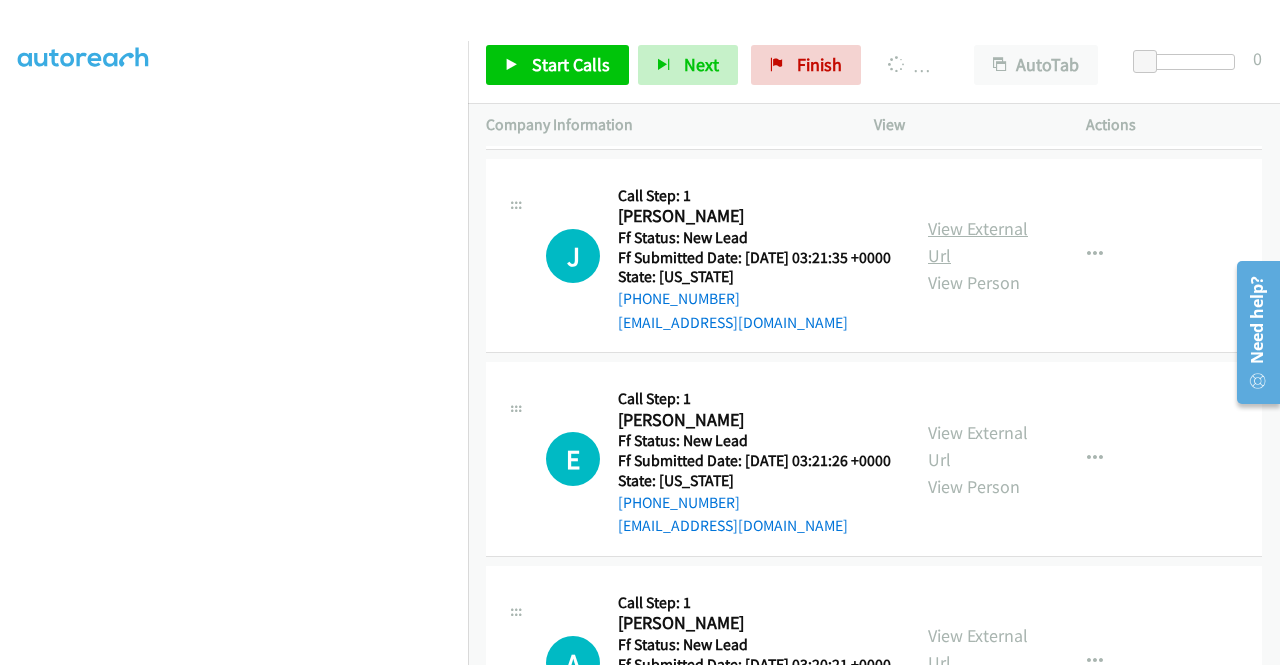 click on "View External Url" at bounding box center [978, 242] 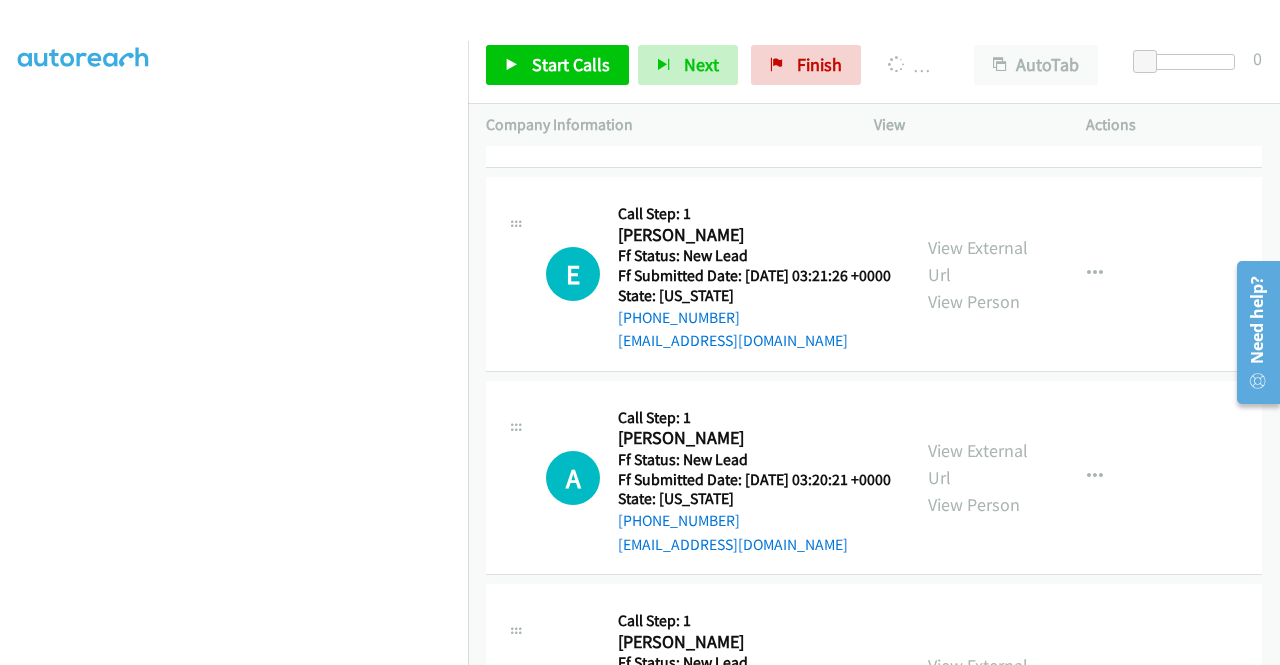 scroll, scrollTop: 4565, scrollLeft: 0, axis: vertical 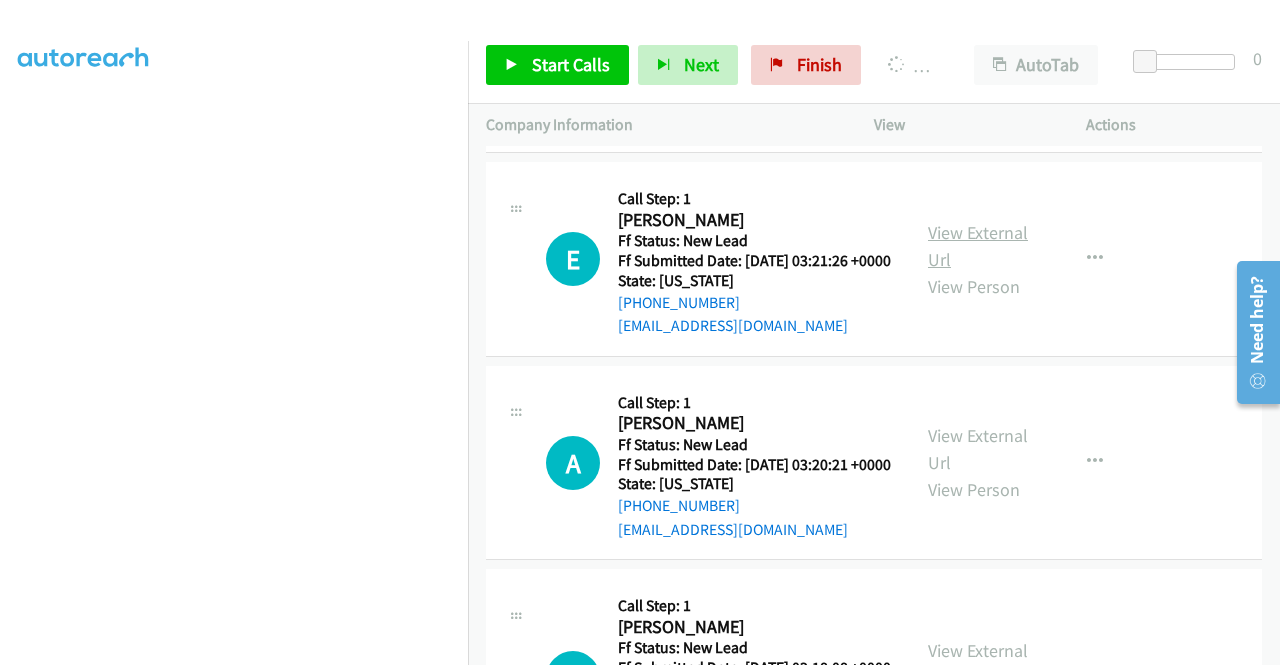 click on "View External Url" at bounding box center (978, 246) 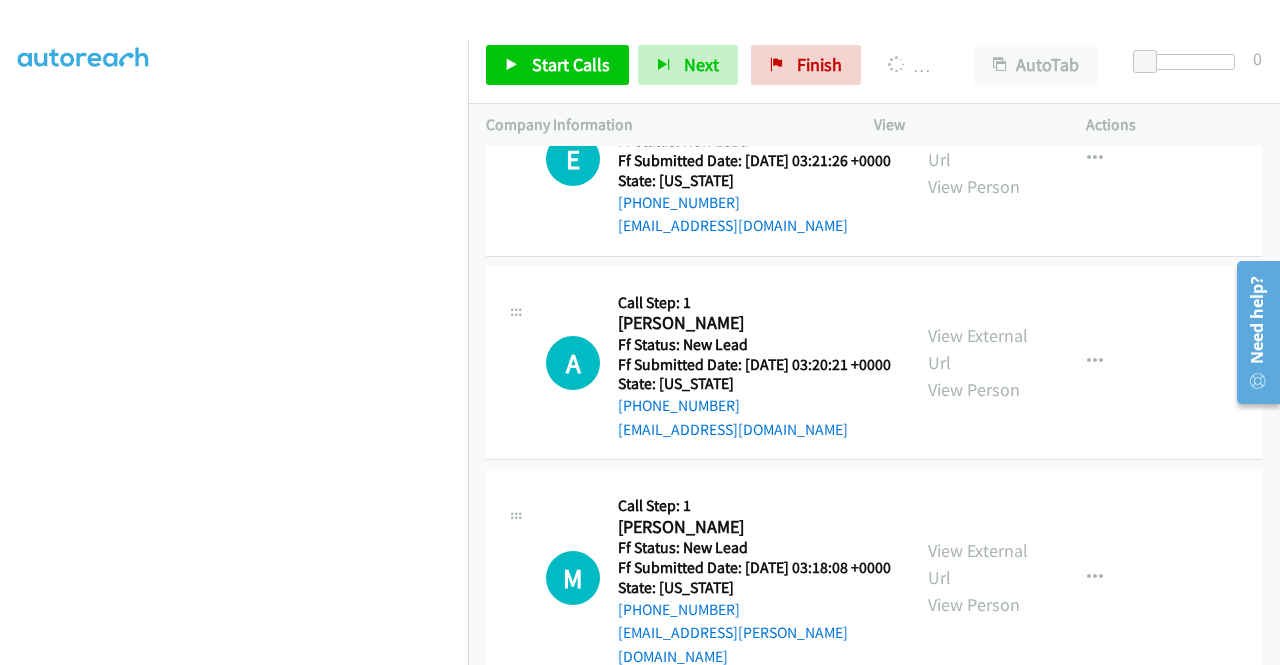 scroll, scrollTop: 4765, scrollLeft: 0, axis: vertical 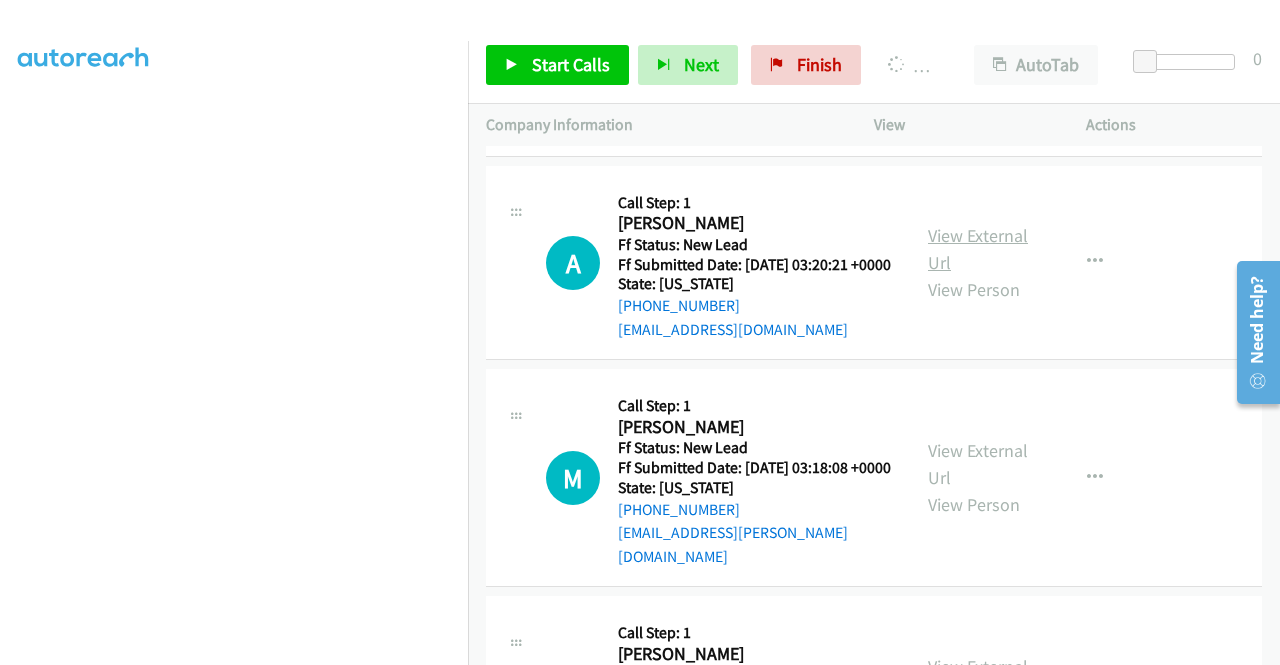click on "View External Url" at bounding box center (978, 249) 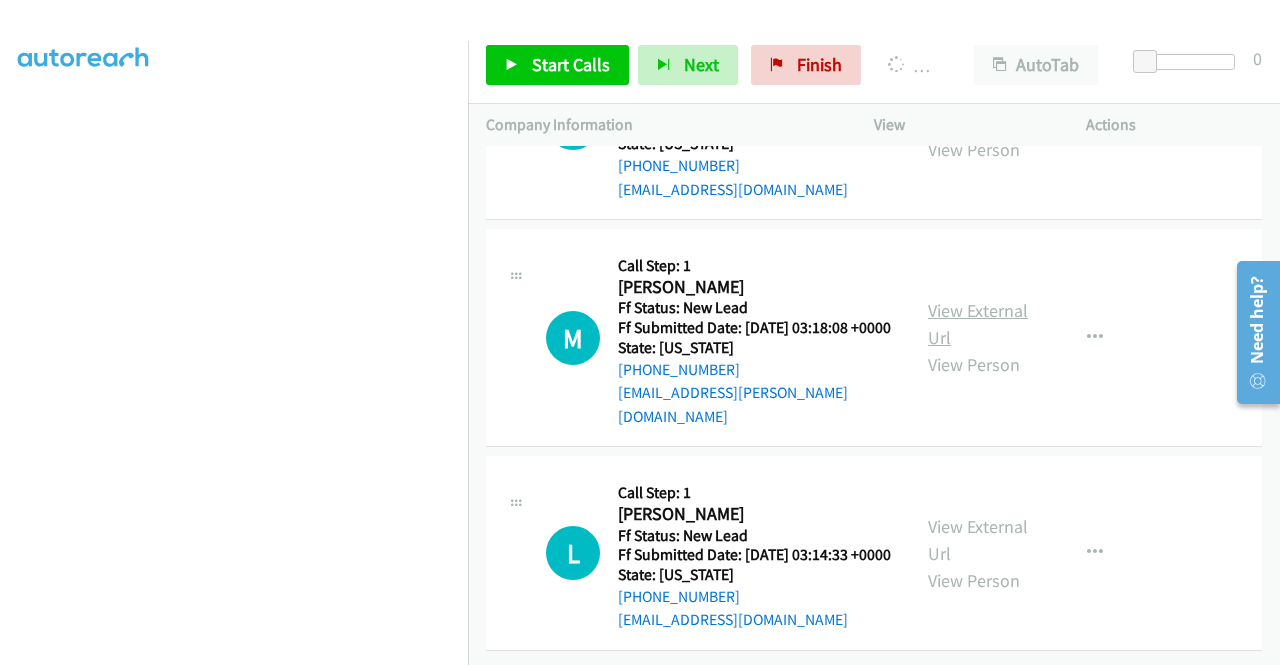 scroll, scrollTop: 5065, scrollLeft: 0, axis: vertical 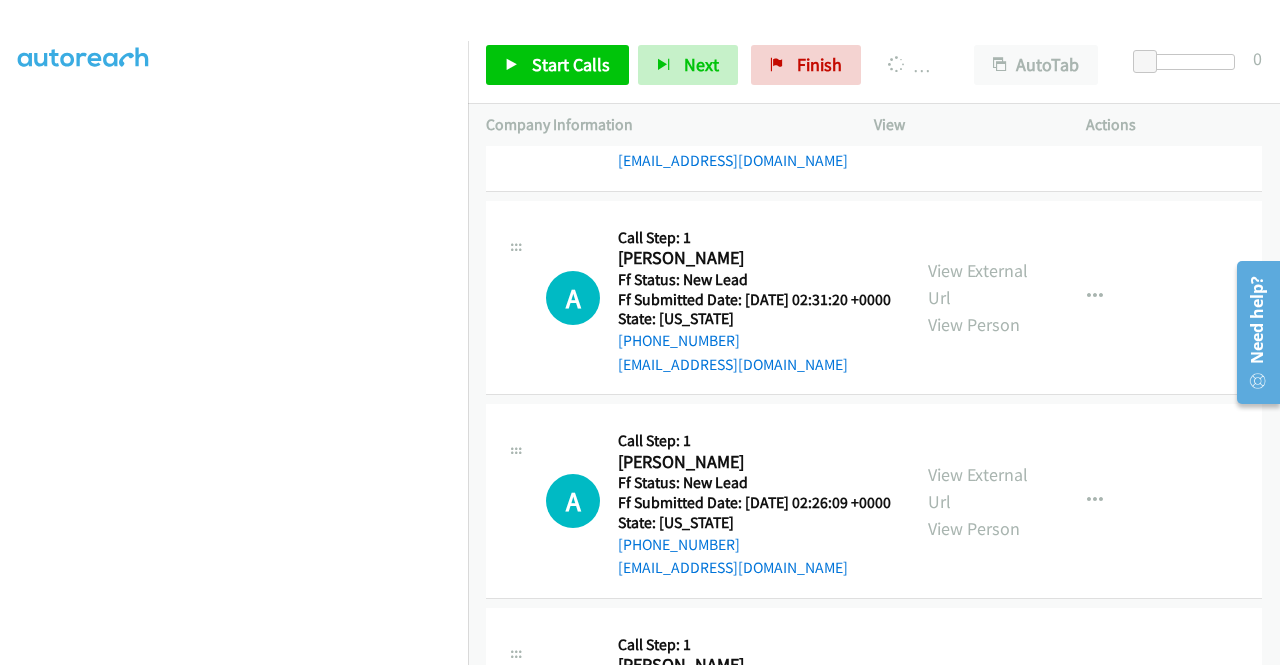 click on "View External Url" at bounding box center (978, 81) 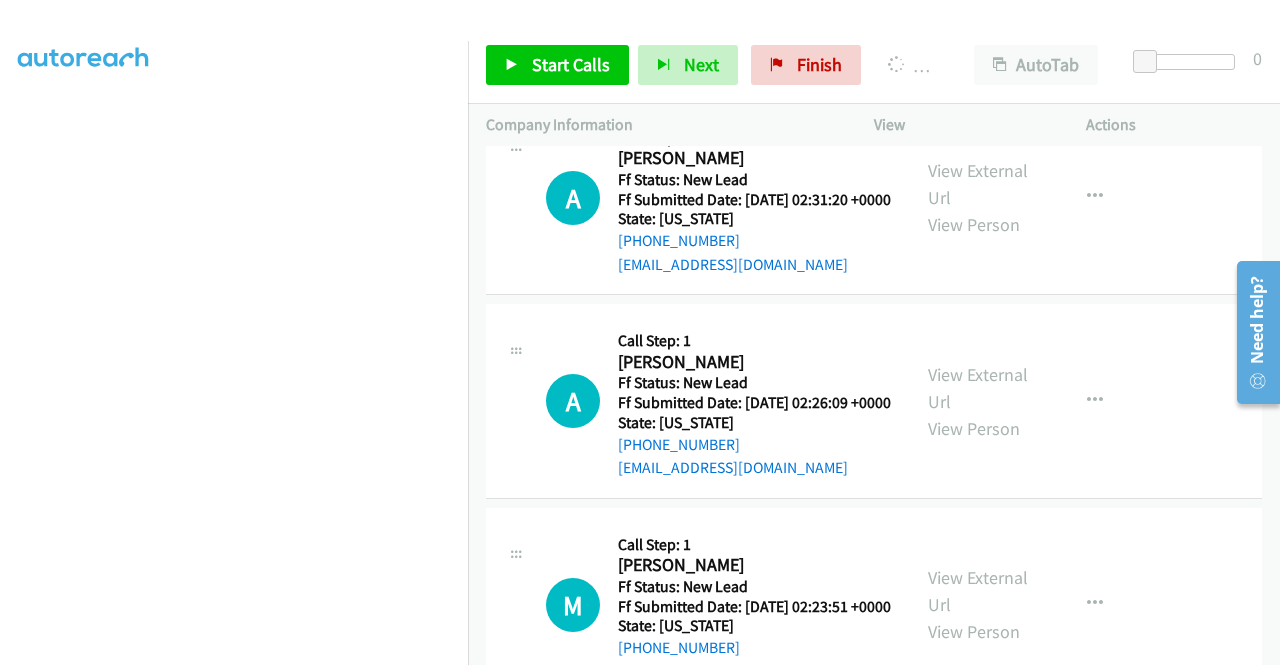 scroll, scrollTop: 5792, scrollLeft: 0, axis: vertical 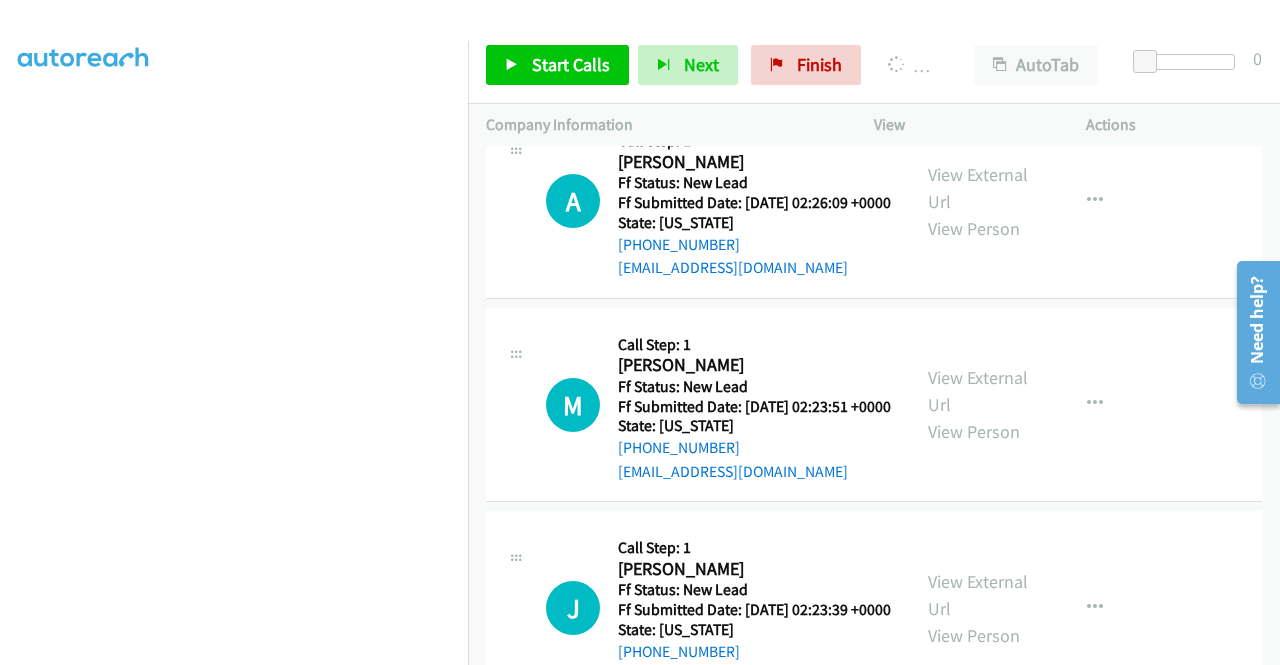 click on "View External Url" at bounding box center [978, -16] 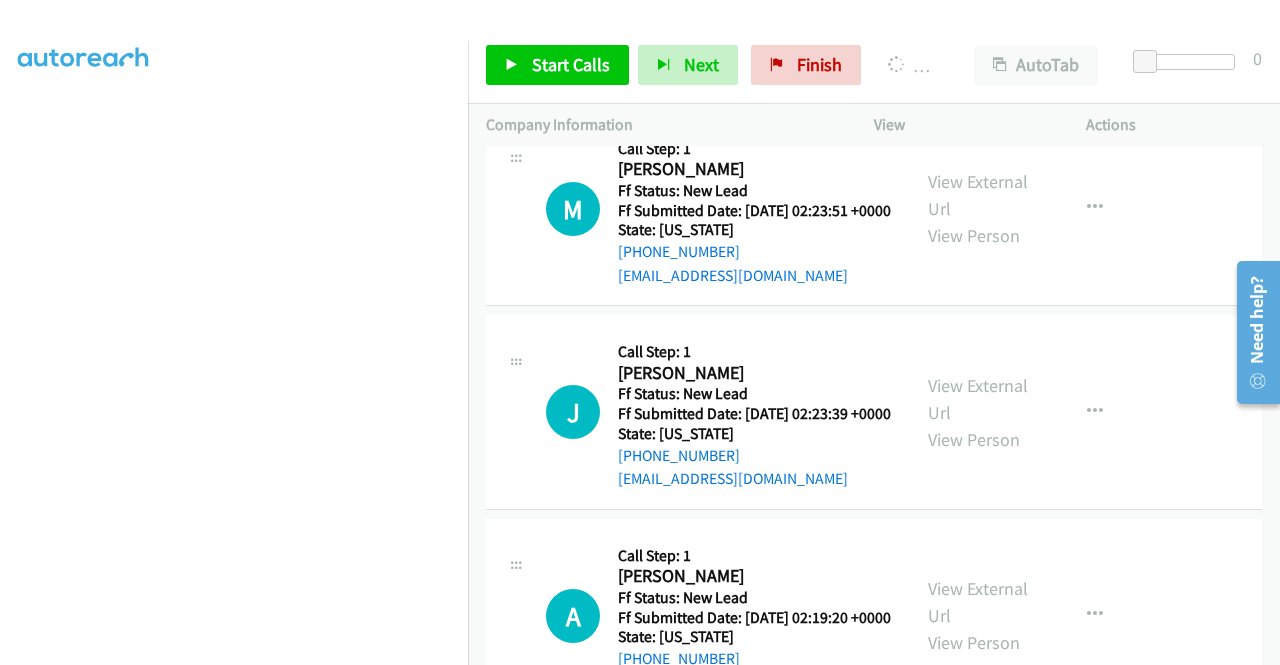 scroll, scrollTop: 5992, scrollLeft: 0, axis: vertical 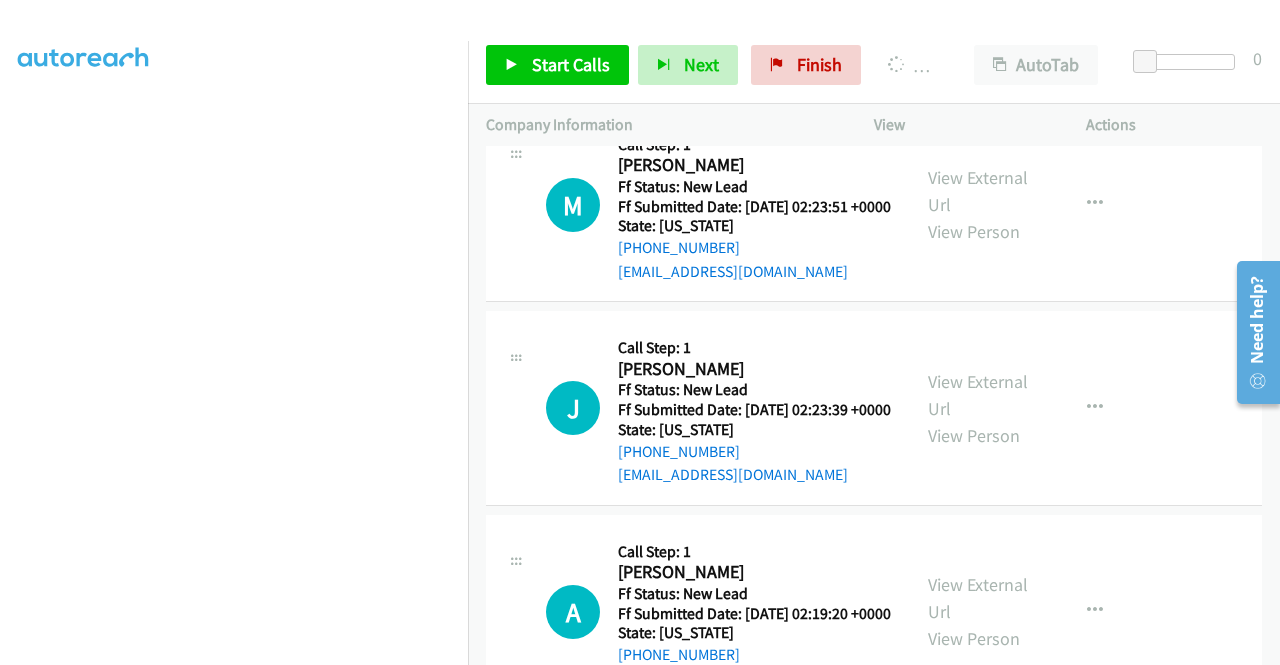 click on "View External Url" at bounding box center [978, -12] 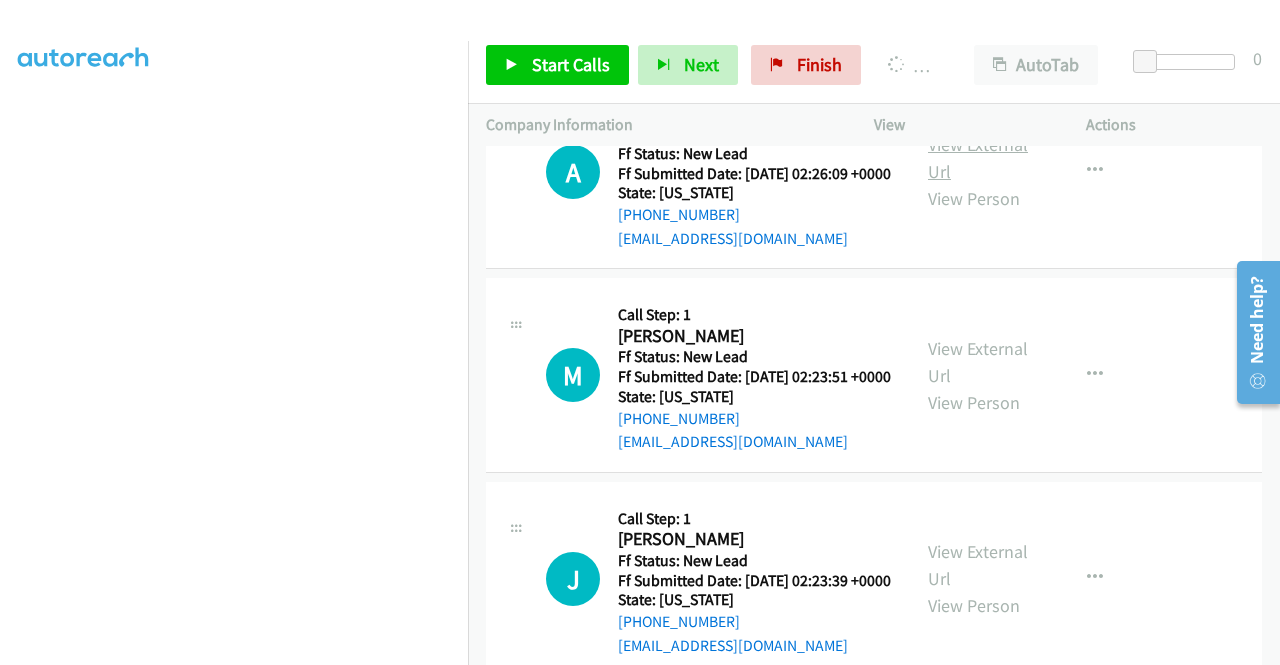 scroll, scrollTop: 456, scrollLeft: 0, axis: vertical 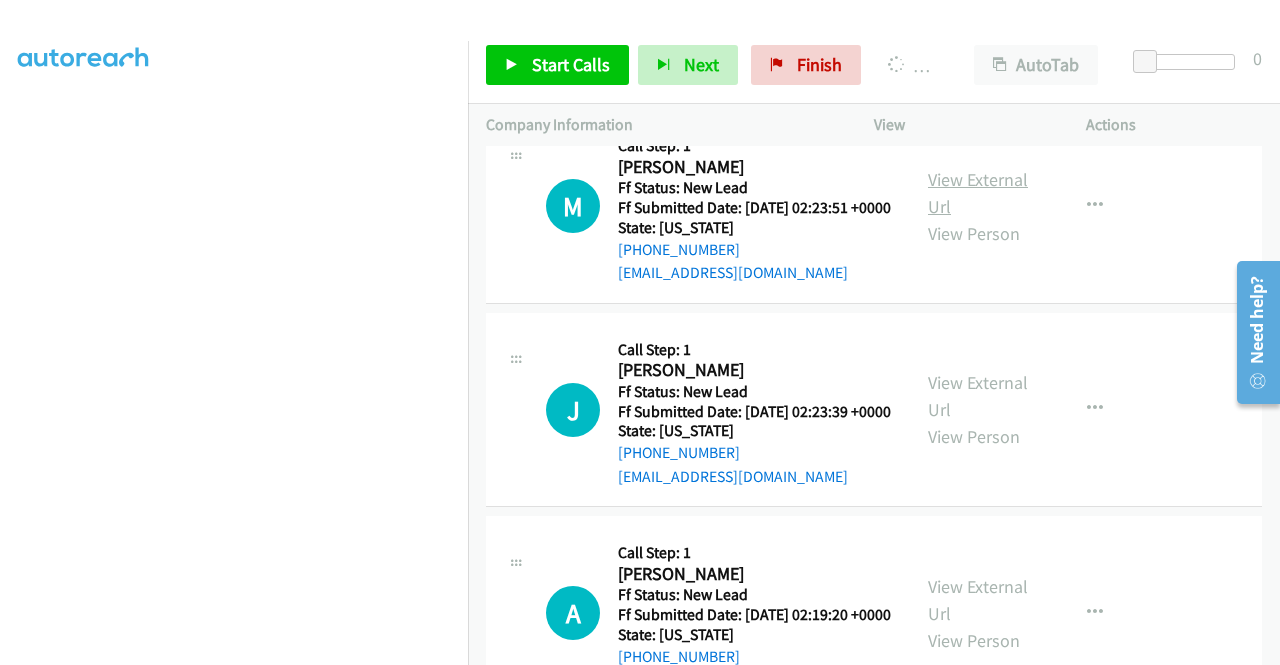 click on "View External Url" at bounding box center [978, 193] 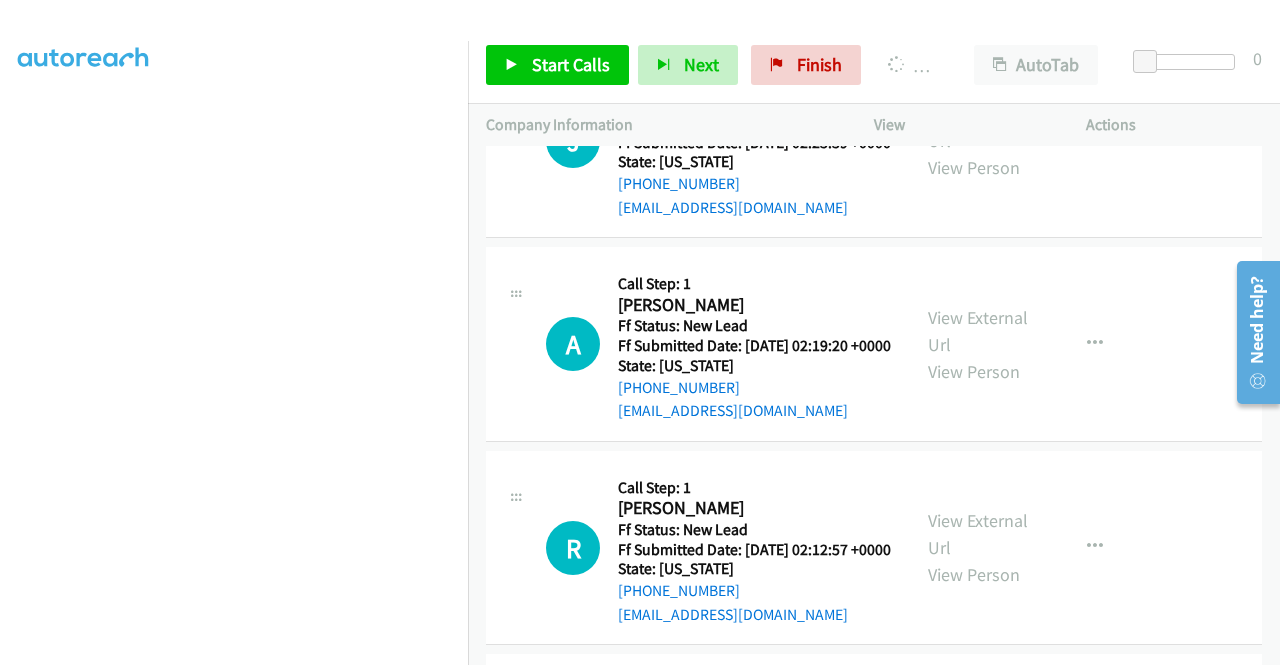 scroll, scrollTop: 6461, scrollLeft: 0, axis: vertical 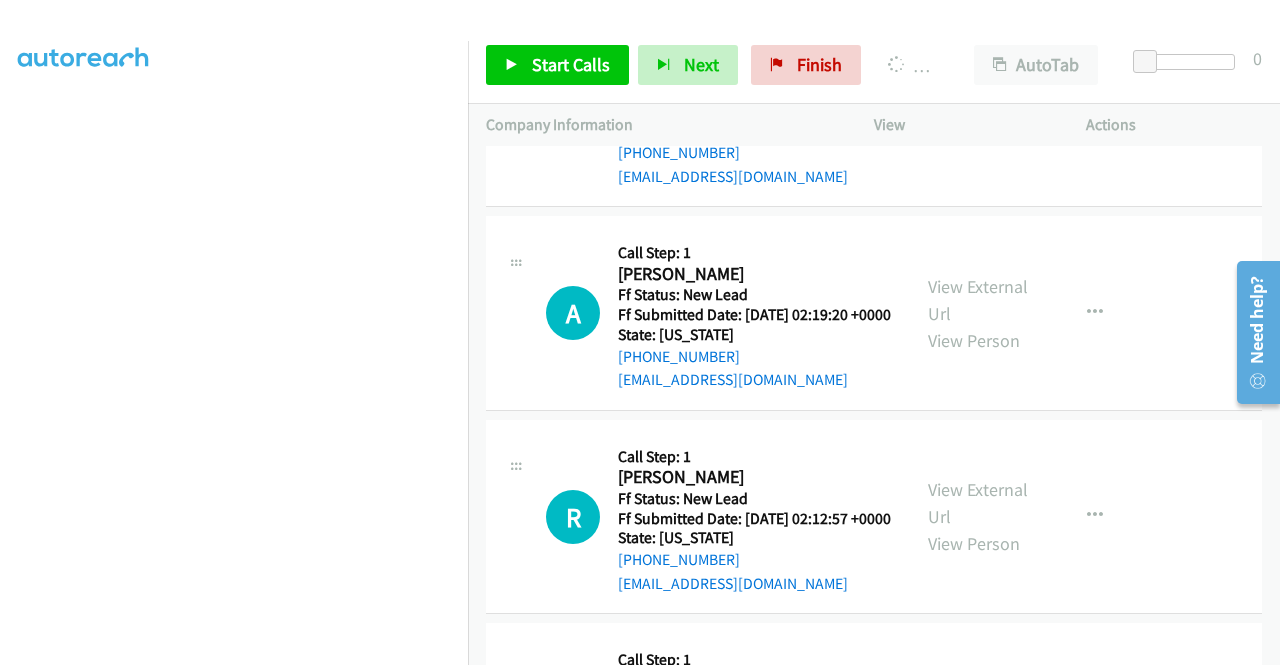 click on "View External Url" at bounding box center [978, 96] 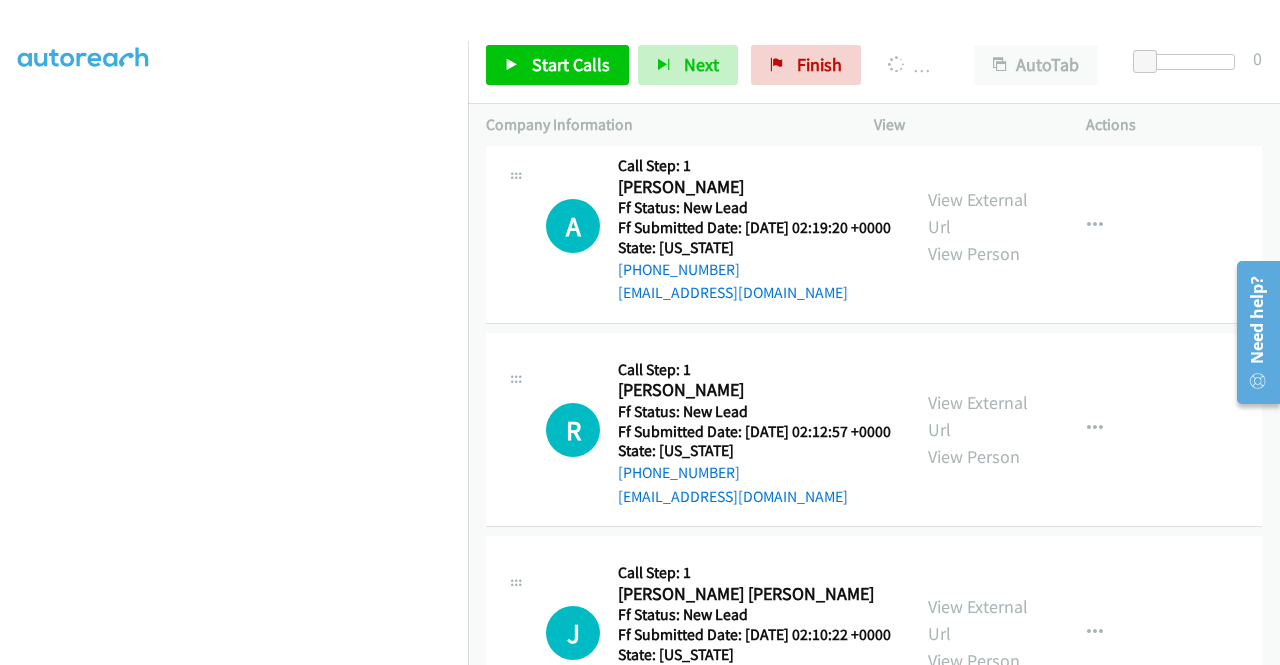scroll, scrollTop: 6761, scrollLeft: 0, axis: vertical 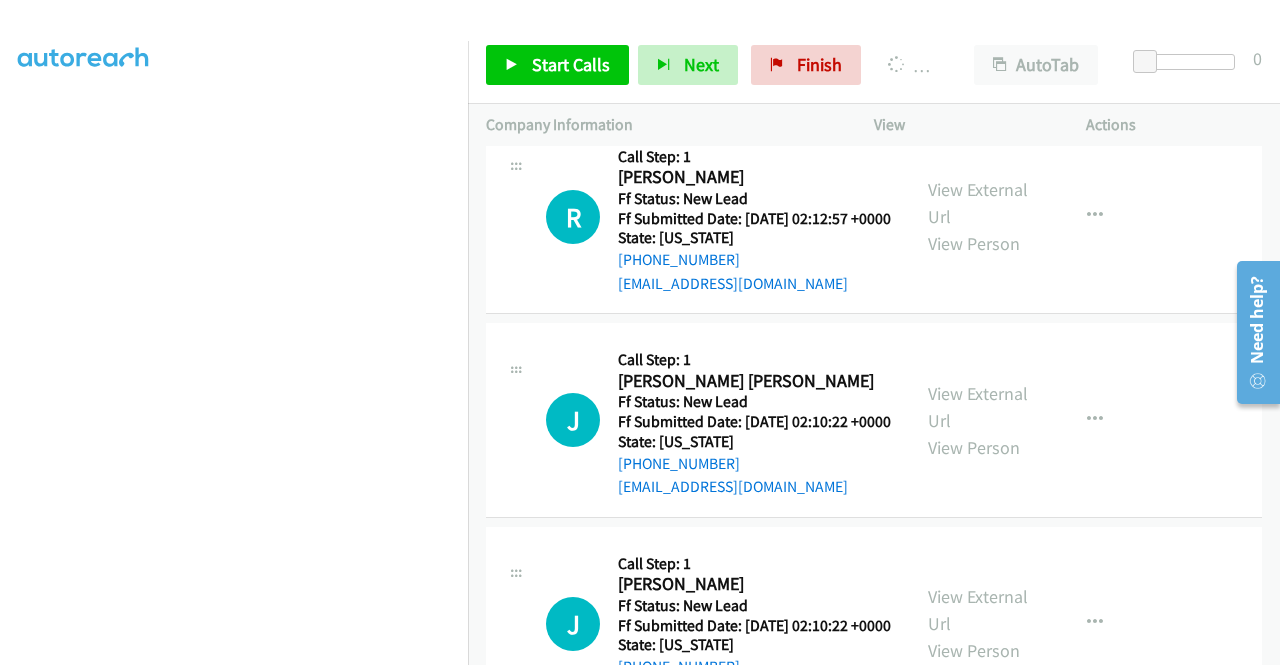 click on "View External Url" at bounding box center (978, 0) 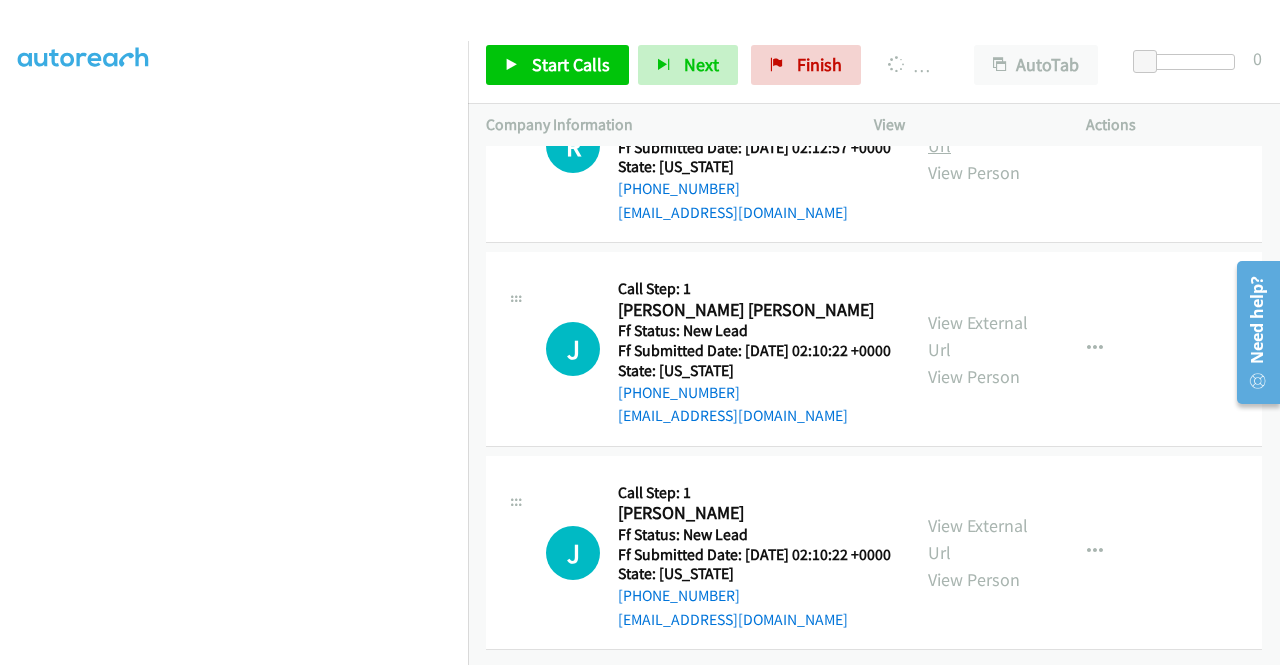 scroll, scrollTop: 6961, scrollLeft: 0, axis: vertical 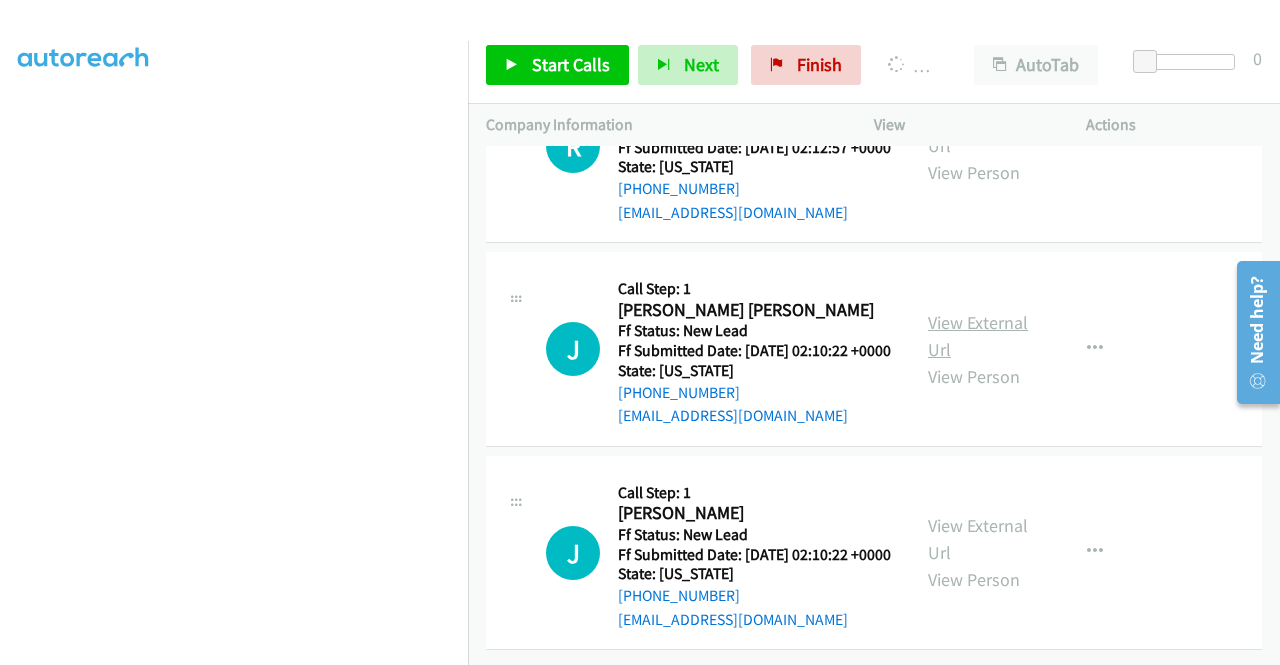 click on "View External Url" at bounding box center (978, 336) 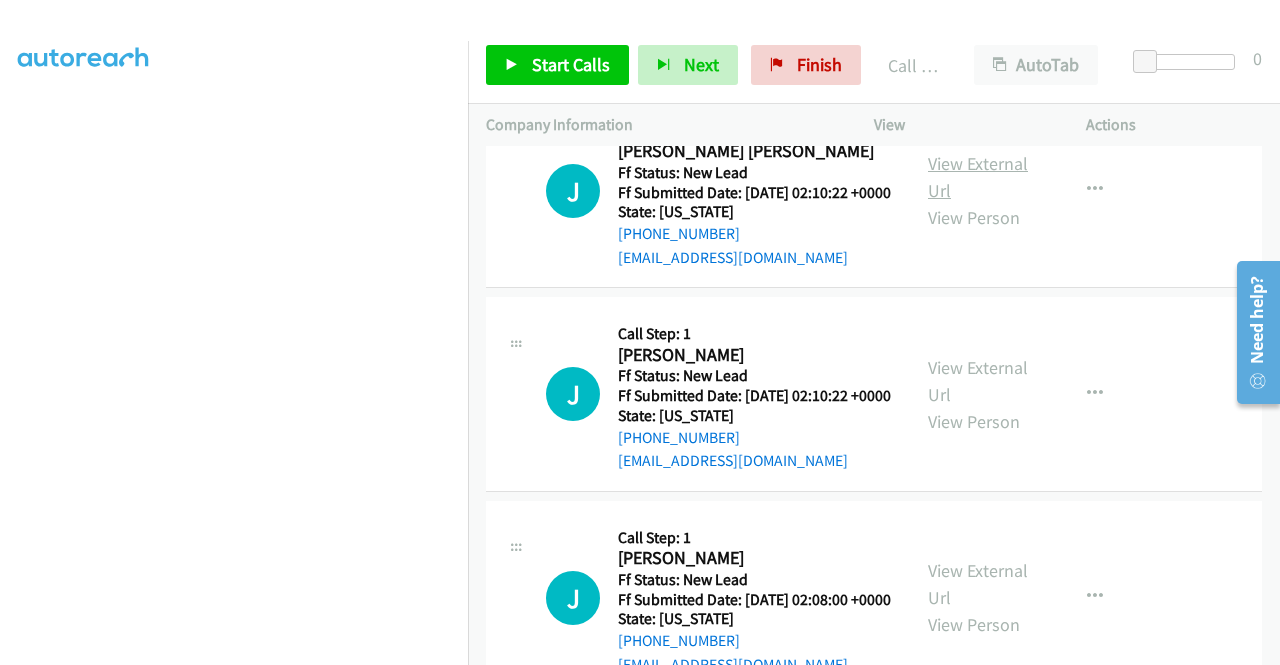 scroll, scrollTop: 456, scrollLeft: 0, axis: vertical 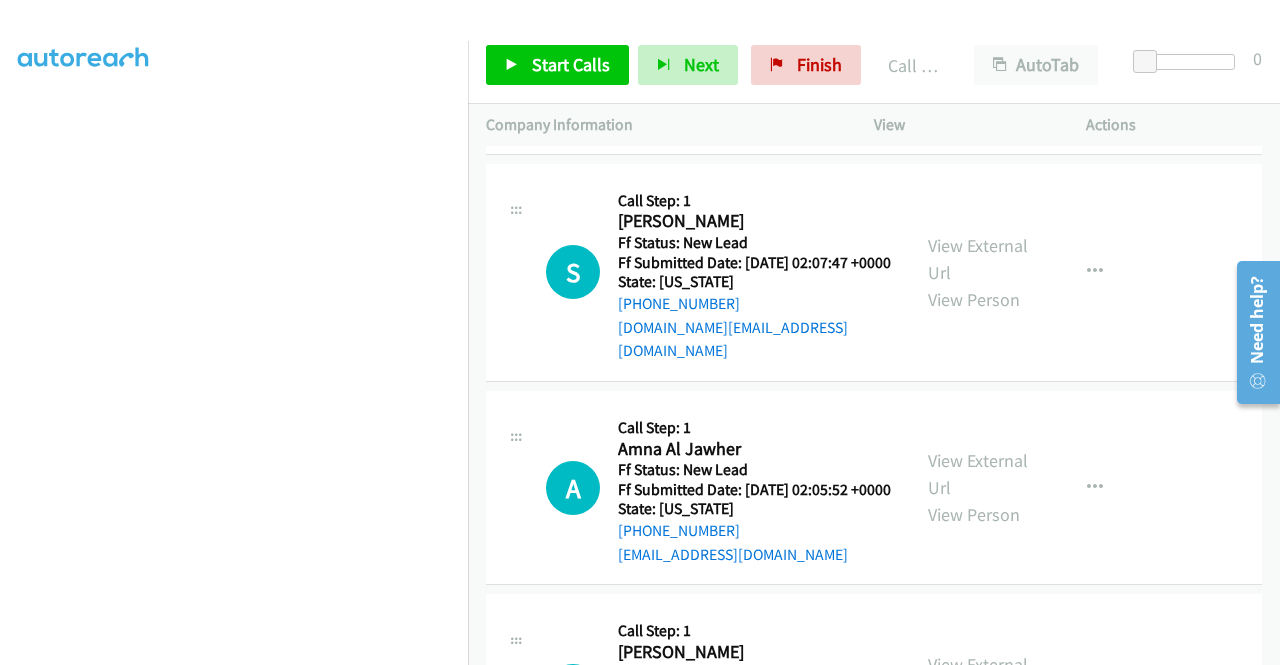 click on "View External Url" at bounding box center [978, -160] 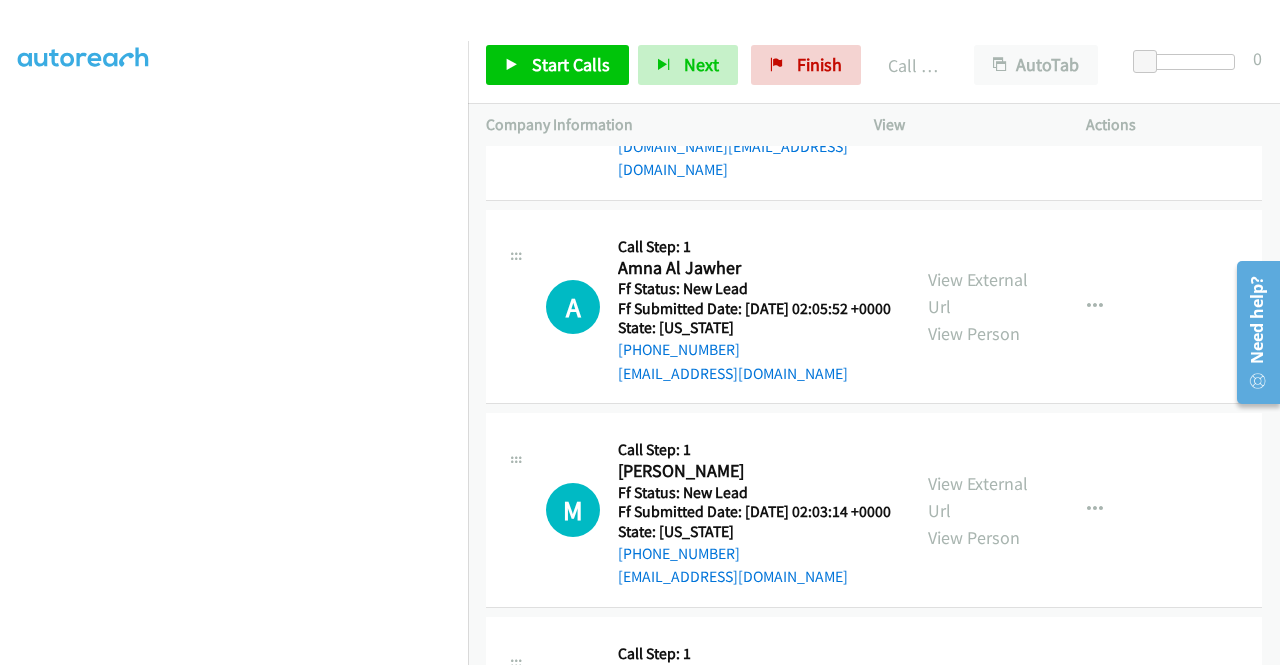 scroll, scrollTop: 8072, scrollLeft: 0, axis: vertical 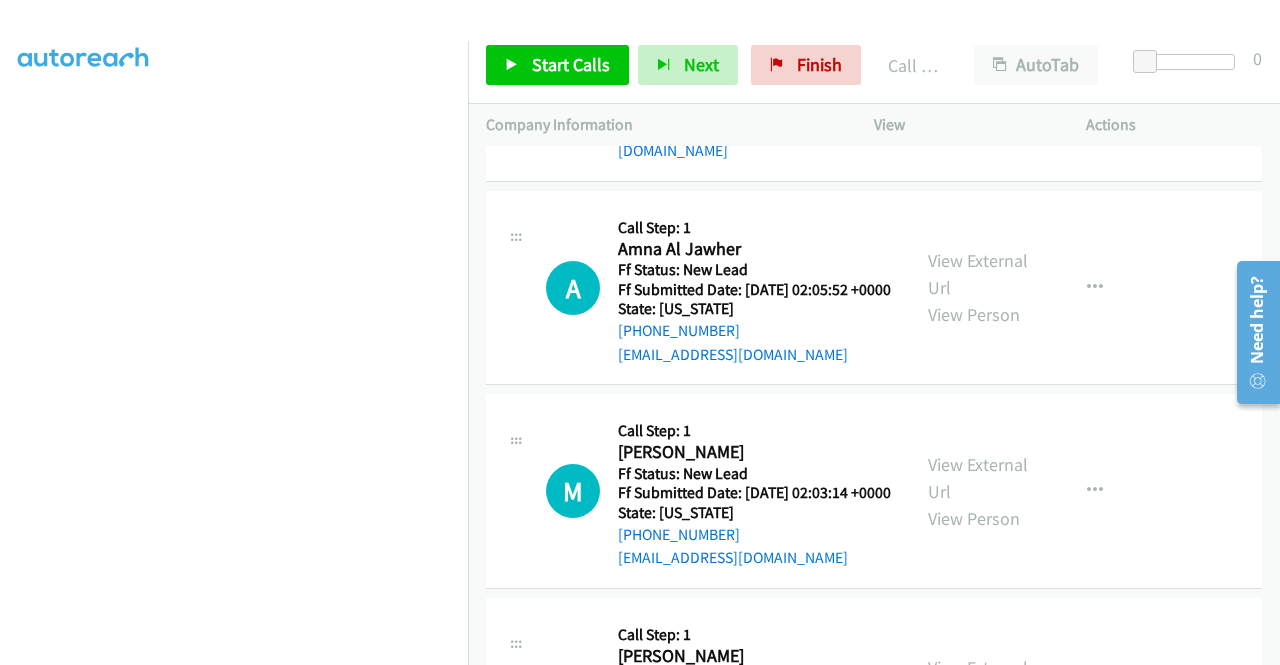 click on "View External Url" at bounding box center [978, 59] 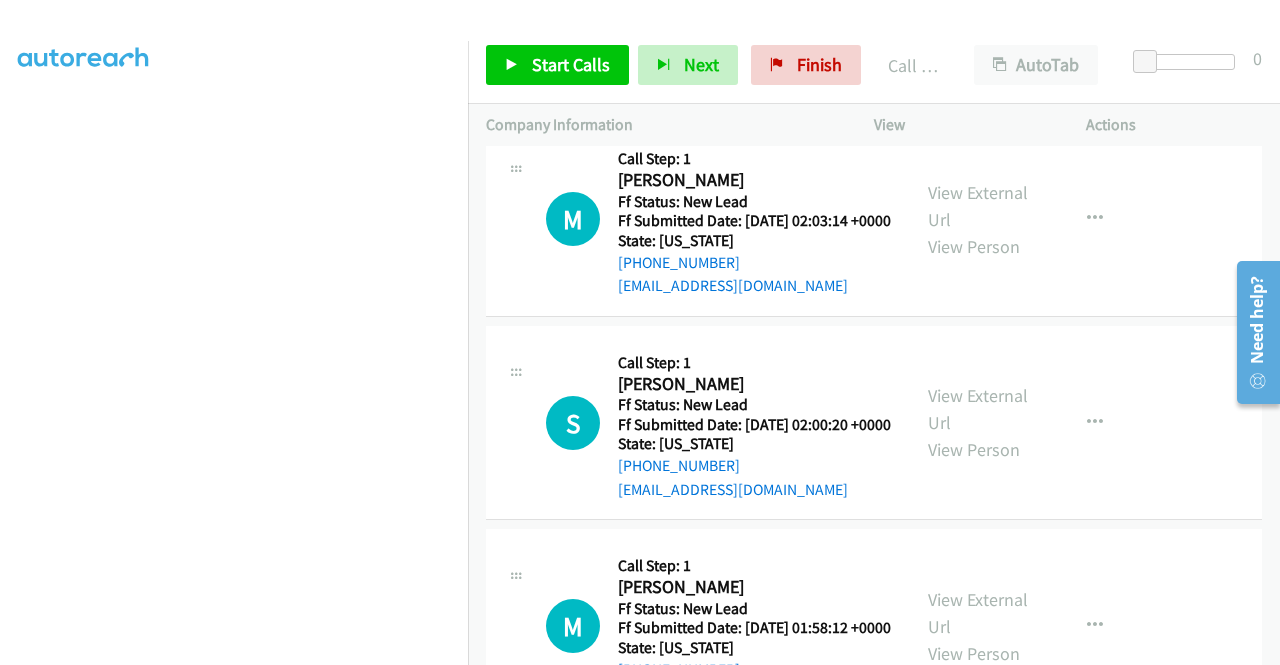 scroll, scrollTop: 8372, scrollLeft: 0, axis: vertical 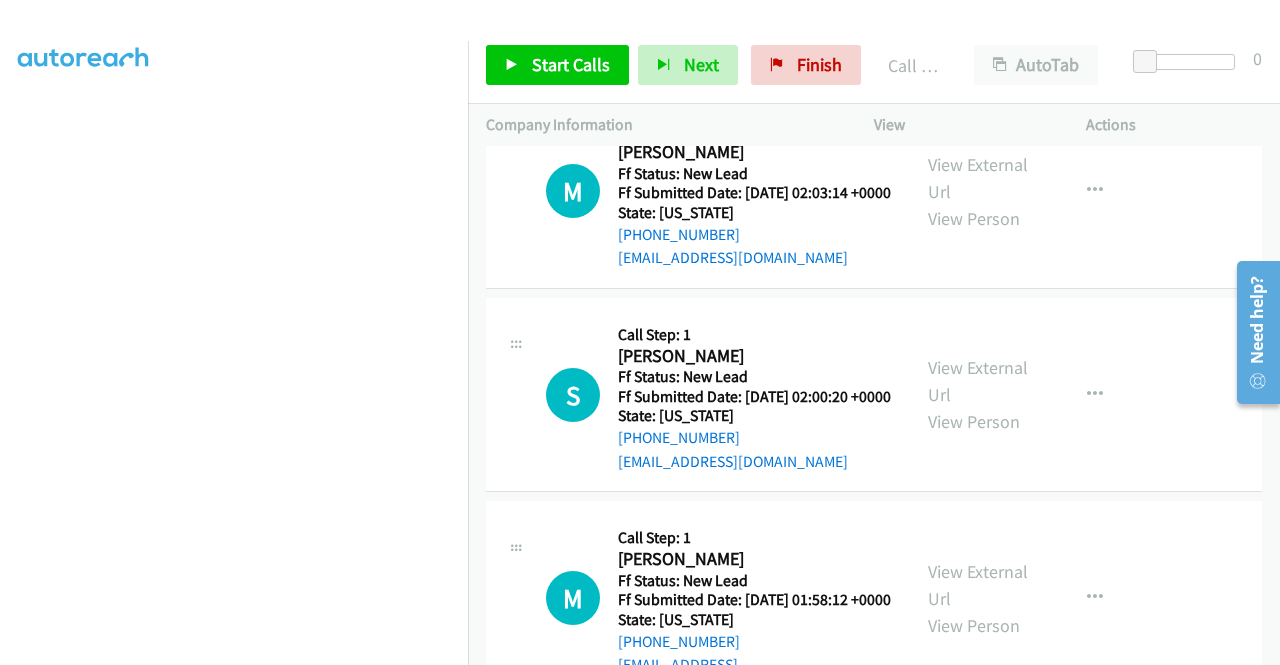 click on "View External Url" at bounding box center (978, -26) 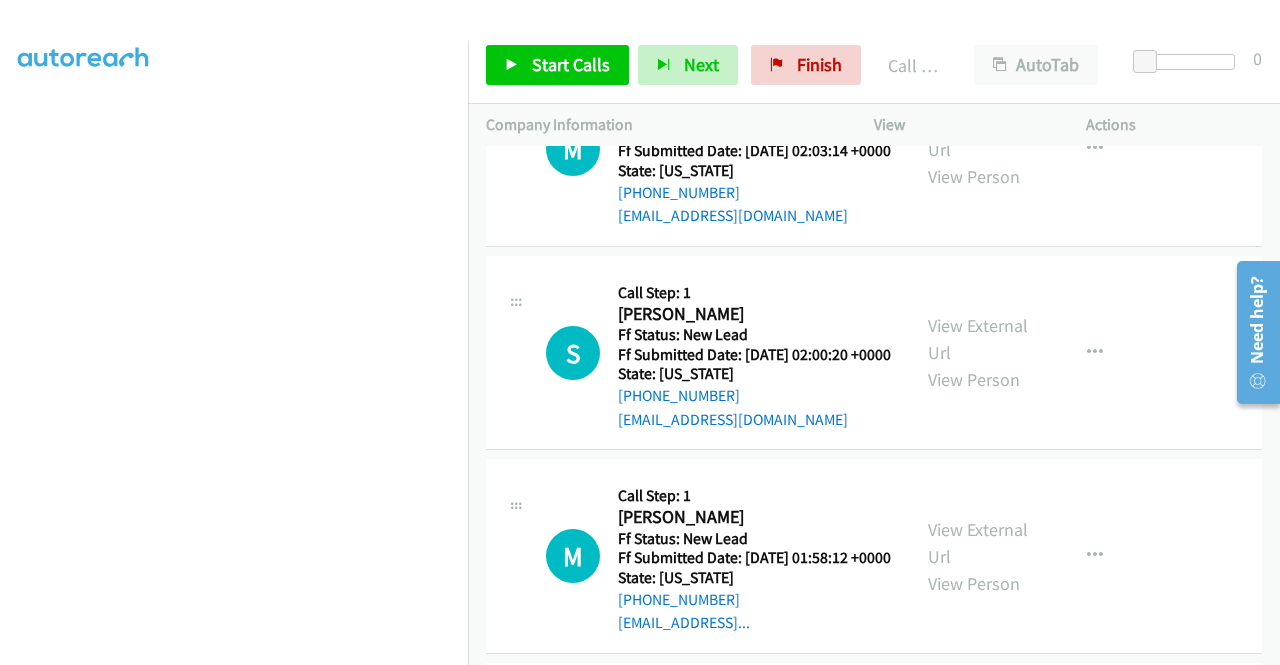 scroll, scrollTop: 8472, scrollLeft: 0, axis: vertical 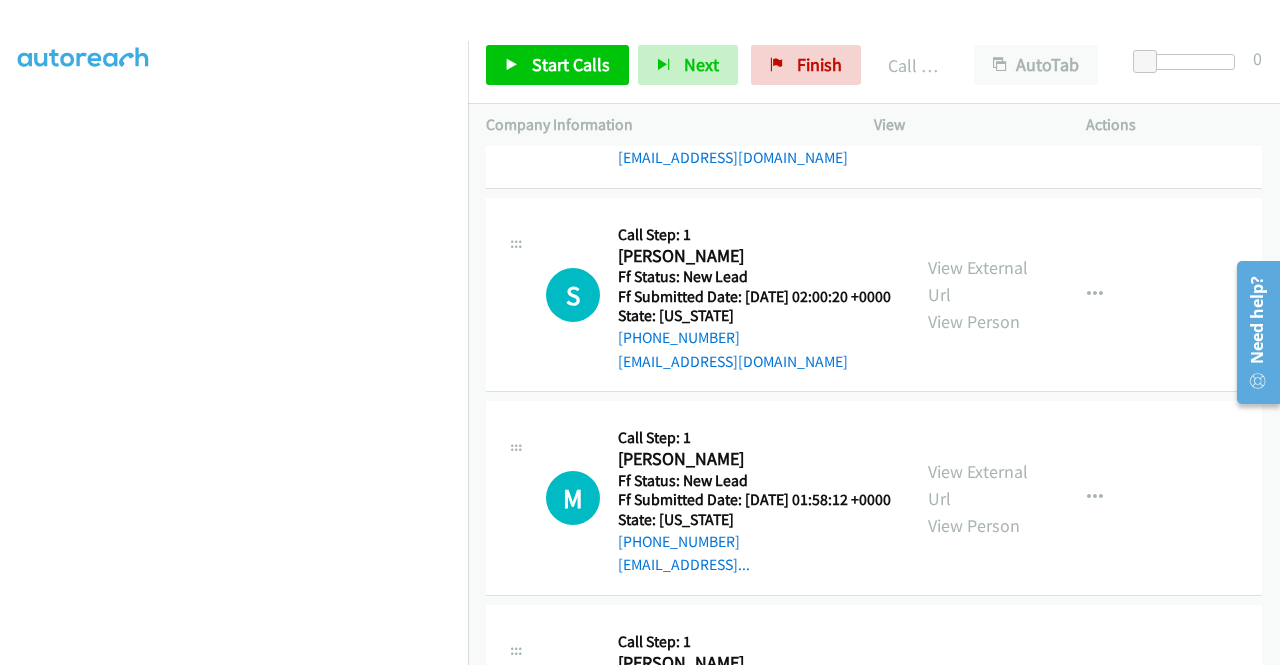 click on "View External Url" at bounding box center [978, 78] 